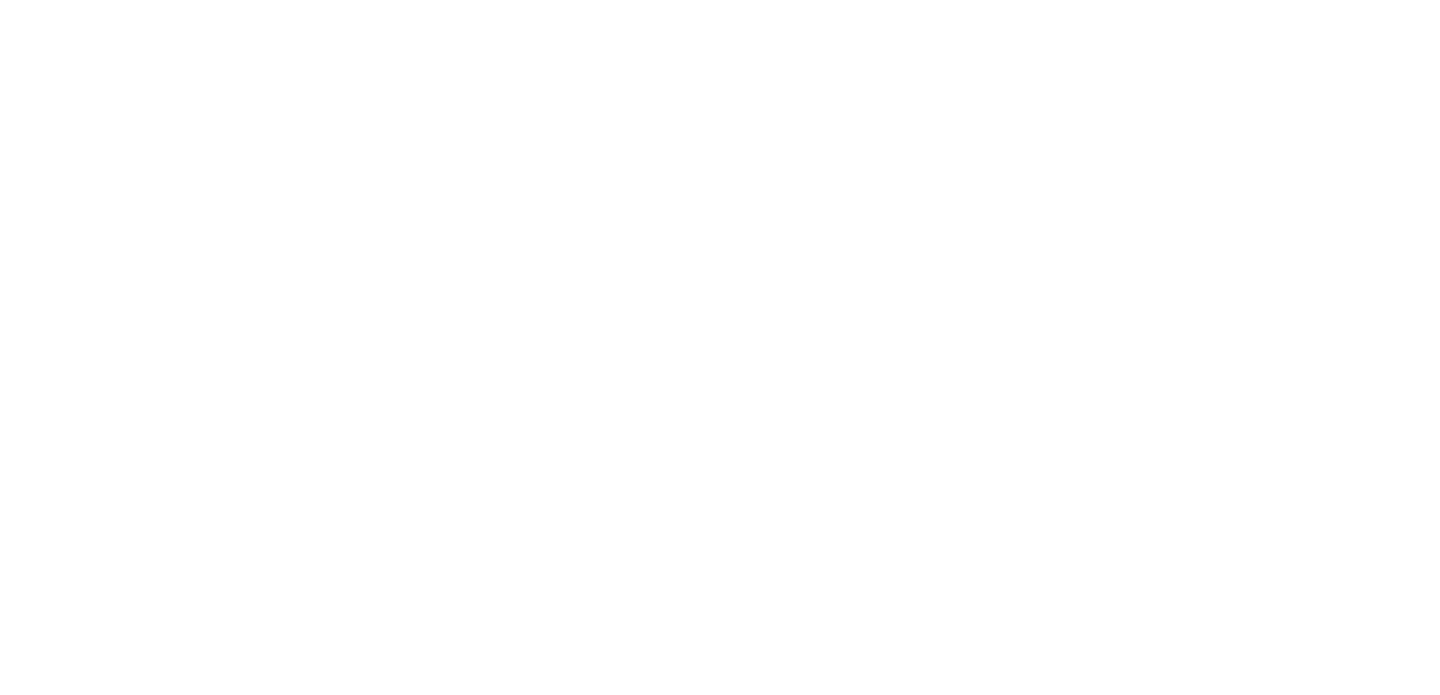 scroll, scrollTop: 0, scrollLeft: 0, axis: both 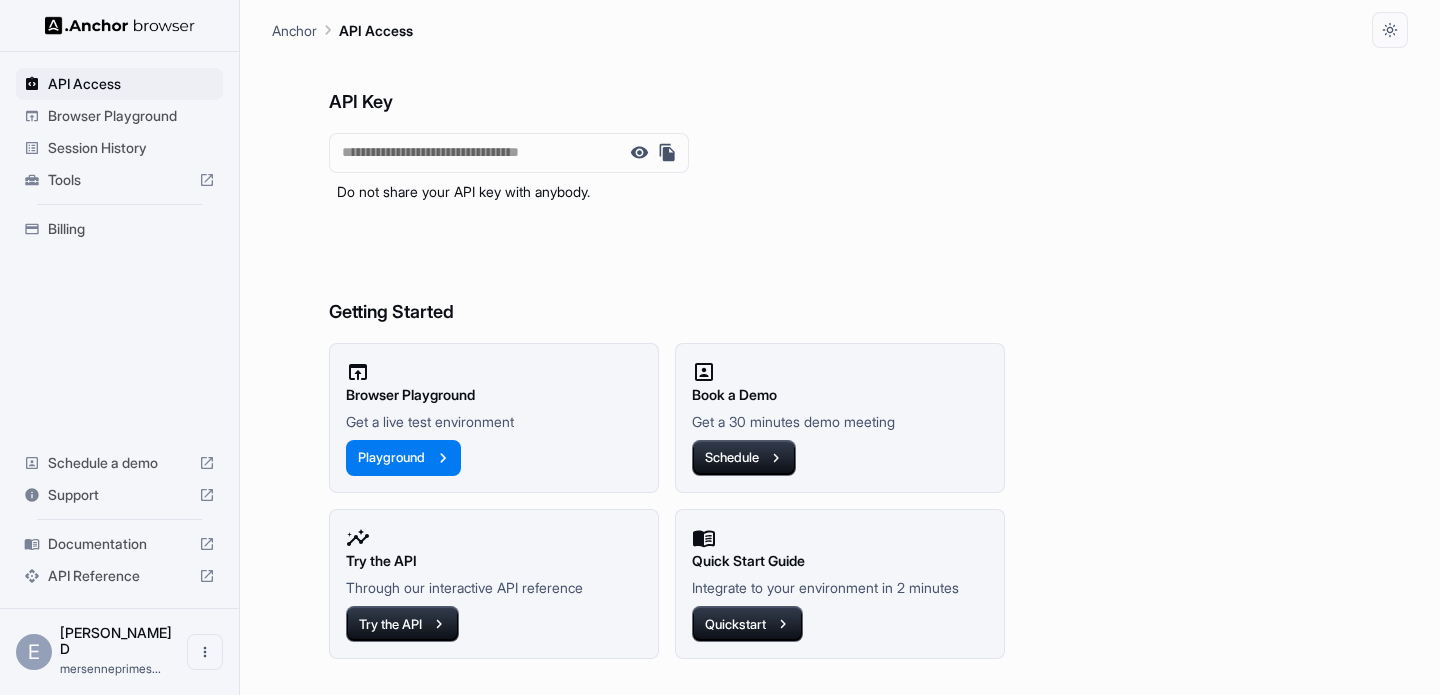 click on "Browser Playground" at bounding box center (131, 116) 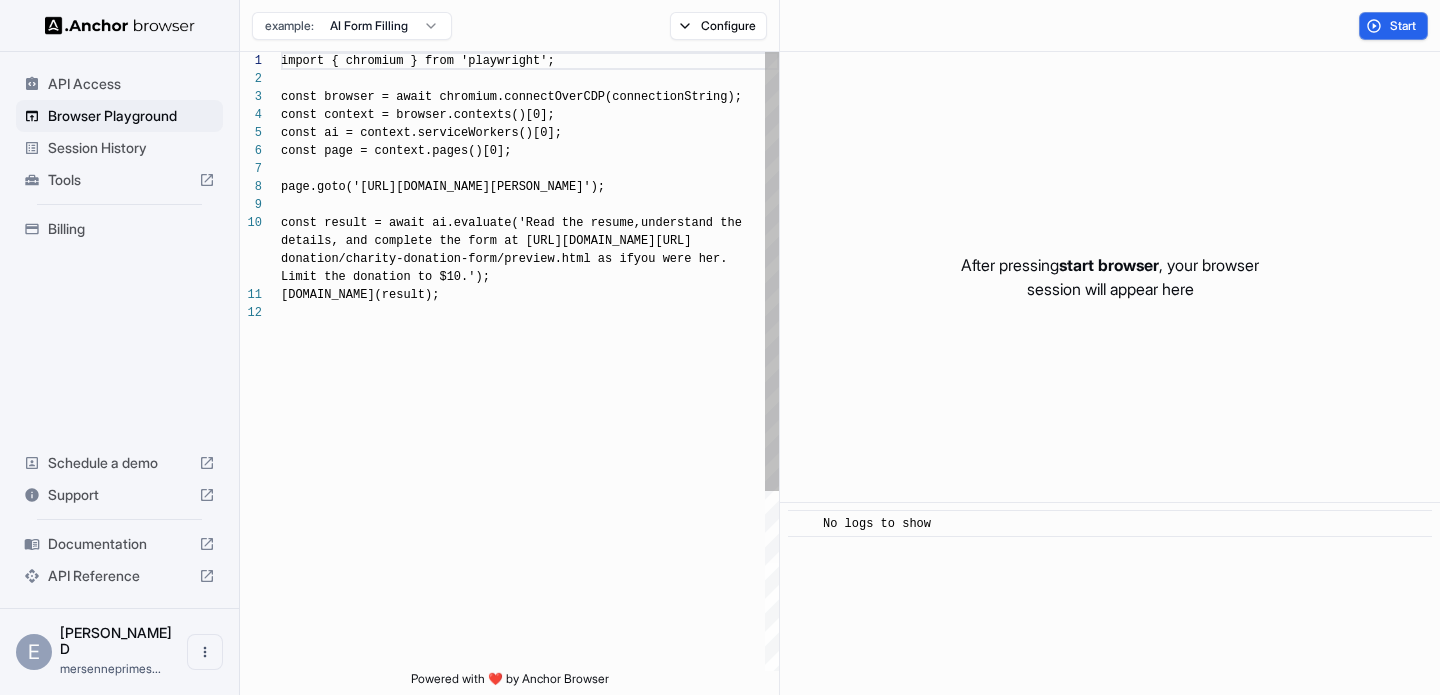 scroll, scrollTop: 162, scrollLeft: 0, axis: vertical 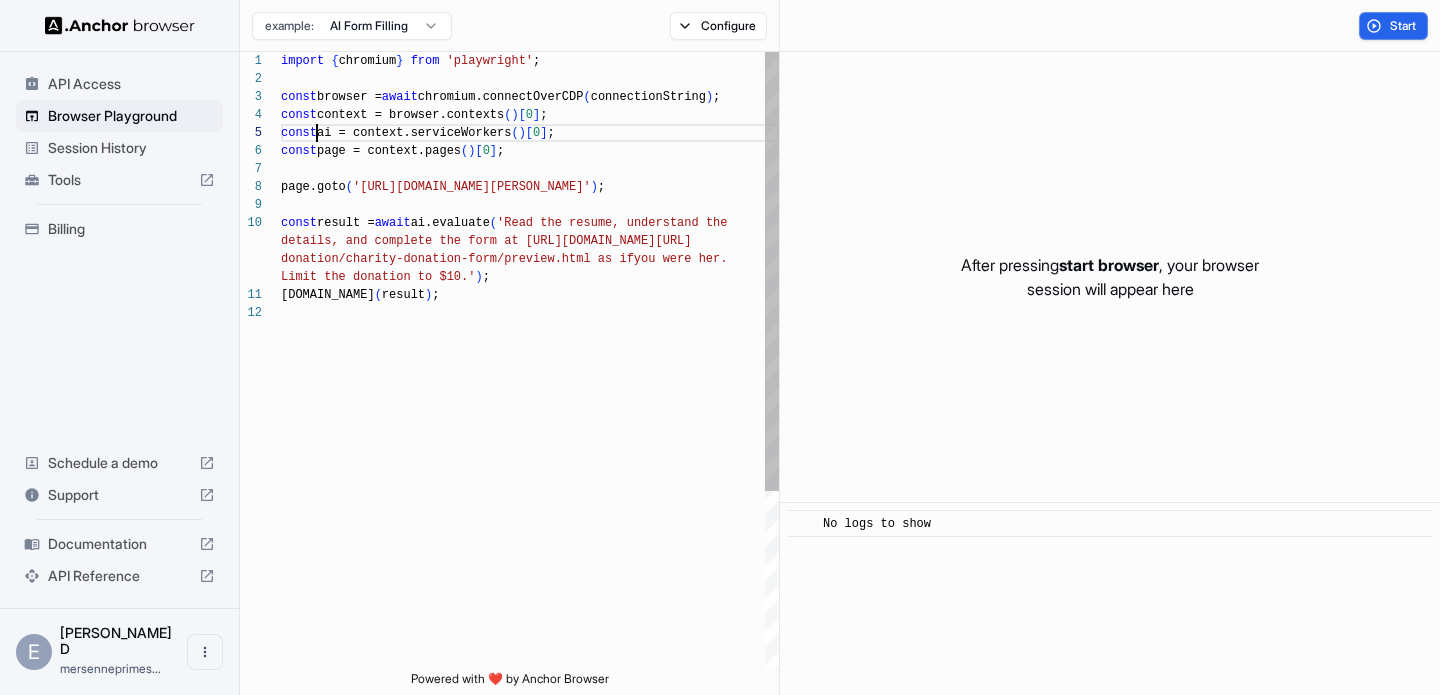 click on "import   {  chromium  }   from   'playwright' ; const  browser =  await  chromium.connectOverCDP ( connectionString ) ; const  context = browser.contexts ( ) [ 0 ] ; const  ai = context.serviceWorkers ( ) [ 0 ] ; const  page = context.pages ( ) [ 0 ] ; page.goto ( '[URL][DOMAIN_NAME][PERSON_NAME]' ) ; const  result =  await  ai.evaluate ( 'Read the resume, understand the  details, and complete the form at [URL] [DOMAIN_NAME][URL] donation/charity-donation-form/preview.html as if  you were her.  Limit the donation to $10.' ) ; [DOMAIN_NAME] ( result ) ;" at bounding box center (530, 487) 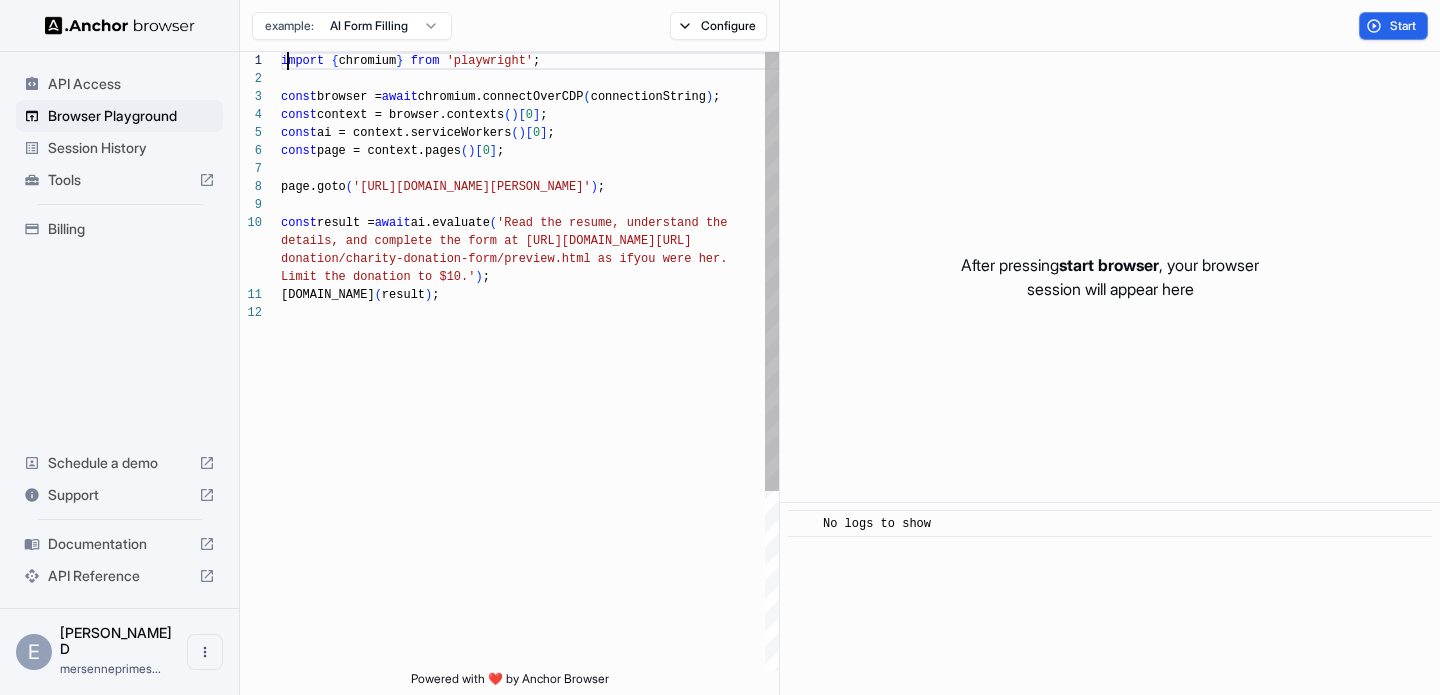 scroll, scrollTop: 0, scrollLeft: 0, axis: both 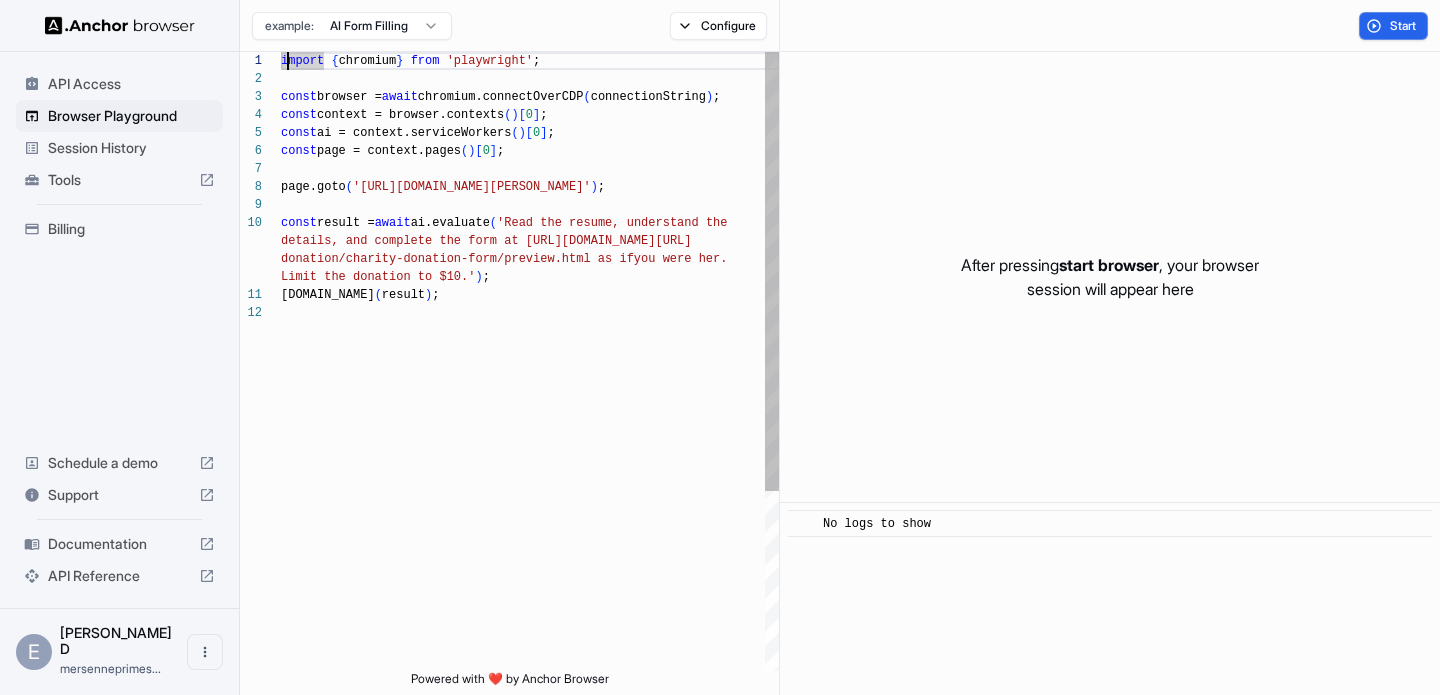 click on "import   {  chromium  }   from   'playwright' ; const  browser =  await  chromium.connectOverCDP ( connectionString ) ; const  context = browser.contexts ( ) [ 0 ] ; const  ai = context.serviceWorkers ( ) [ 0 ] ; const  page = context.pages ( ) [ 0 ] ; page.goto ( '[URL][DOMAIN_NAME][PERSON_NAME]' ) ; const  result =  await  ai.evaluate ( 'Read the resume, understand the  details, and complete the form at [URL] [DOMAIN_NAME][URL] donation/charity-donation-form/preview.html as if  you were her.  Limit the donation to $10.' ) ; [DOMAIN_NAME] ( result ) ;" at bounding box center [530, 487] 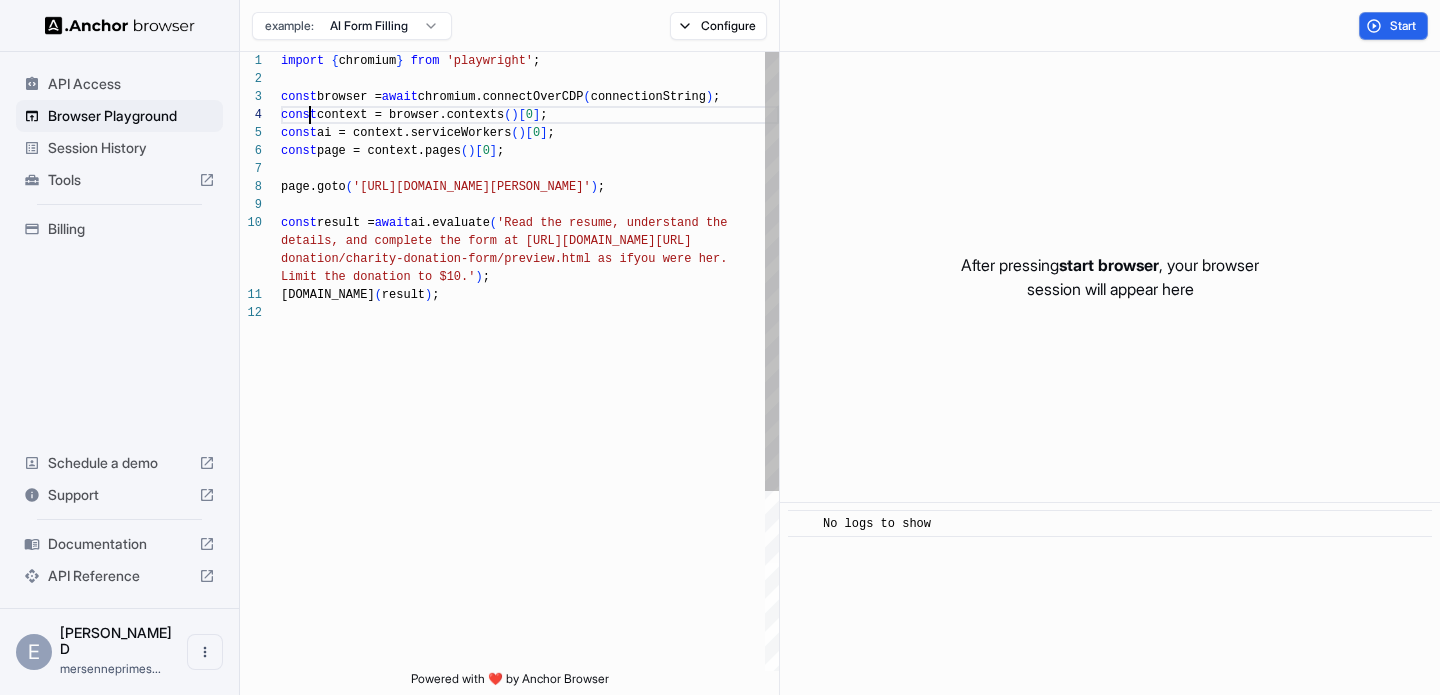 scroll, scrollTop: 54, scrollLeft: 0, axis: vertical 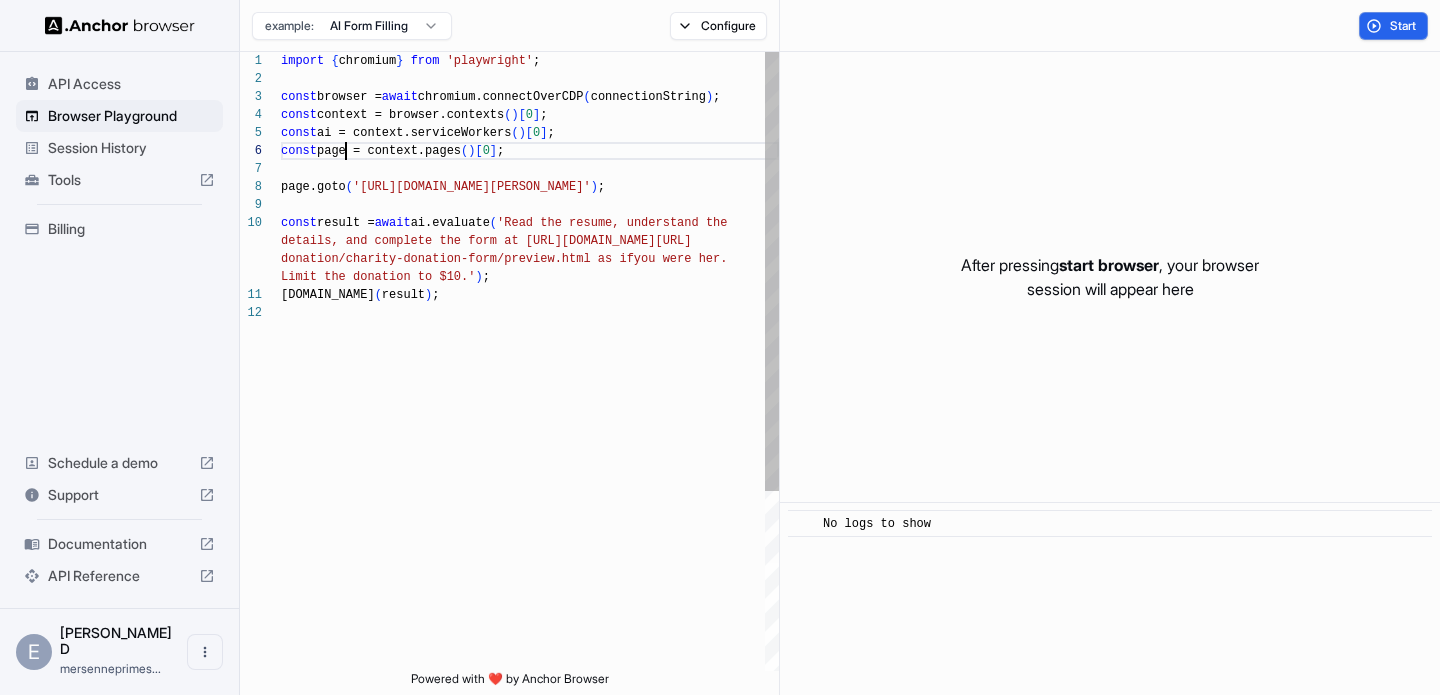click on "[DOMAIN_NAME] ( result ) ; Limit the donation to $10.' ) ; donation/charity-donation-form/preview.html as if  you were her.  details, and complete the form at [URL] [DOMAIN_NAME][URL] const  result =  await  ai.evaluate ( 'Read the resume, understand the  const  page = context.pages ( ) [ 0 ] ; page.goto ( '[URL][DOMAIN_NAME][PERSON_NAME]' ) ; const  ai = context.serviceWorkers ( ) [ 0 ] ; const  browser =  await  chromium.connectOverCDP ( connectionString ) ; const  context = browser.contexts ( ) [ 0 ] ; import   {  chromium  }   from   'playwright' ;" at bounding box center (530, 487) 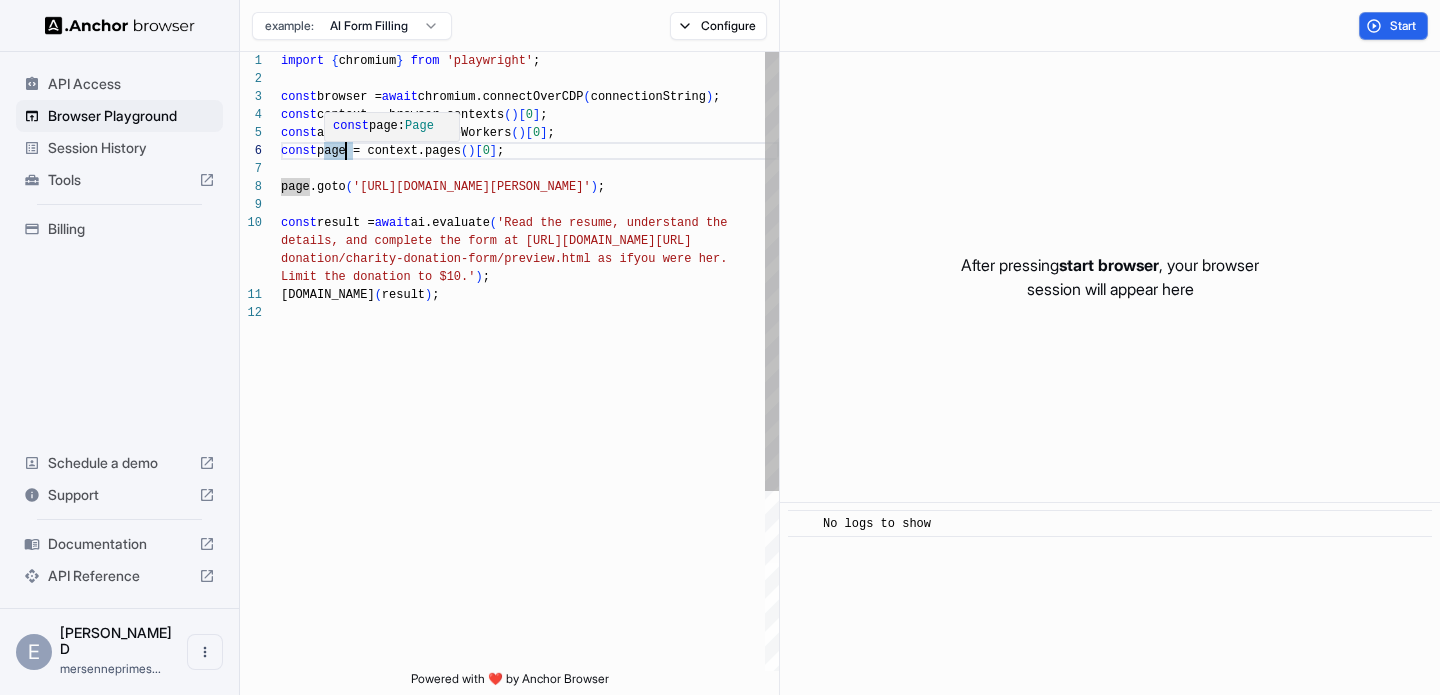 type on "**********" 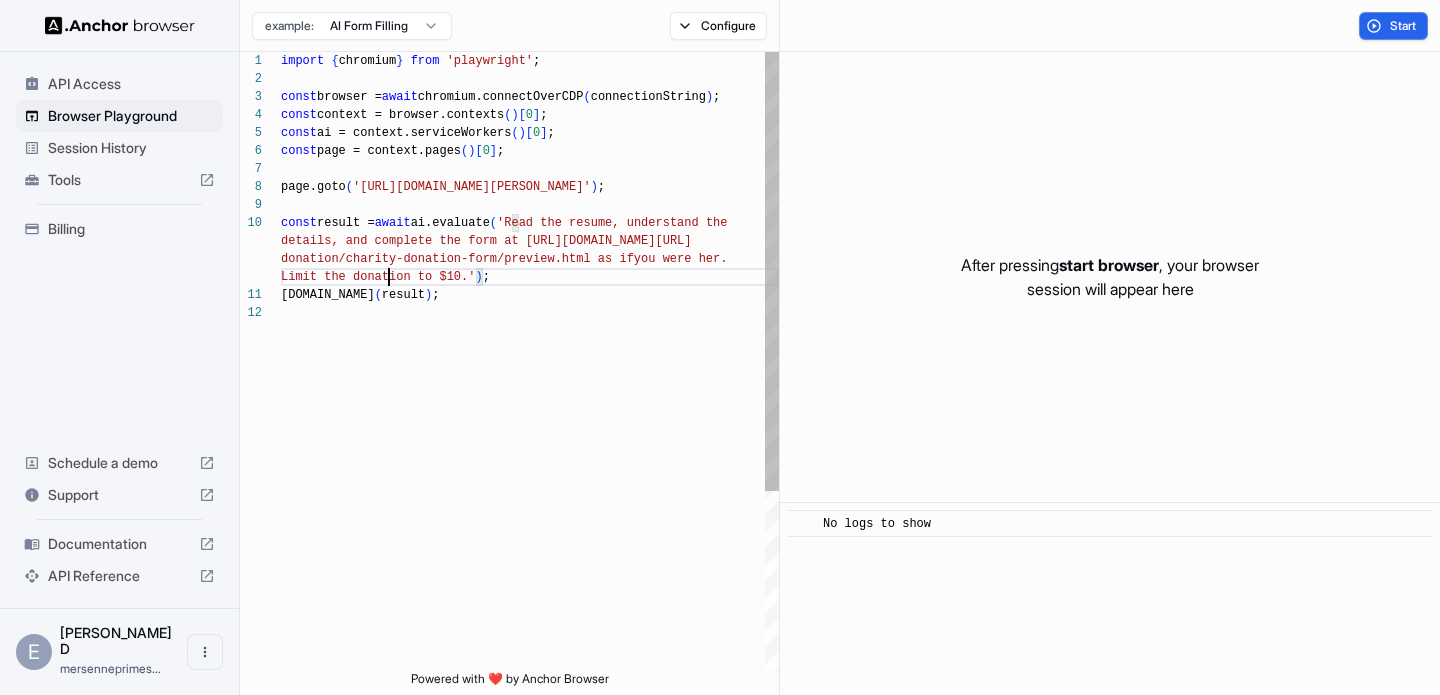 click on "[DOMAIN_NAME] ( result ) ; Limit the donation to $10.' ) ; donation/charity-donation-form/preview.html as if  you were her.  details, and complete the form at [URL] [DOMAIN_NAME][URL] const  result =  await  ai.evaluate ( 'Read the resume, understand the  const  page = context.pages ( ) [ 0 ] ; page.goto ( '[URL][DOMAIN_NAME][PERSON_NAME]' ) ; const  ai = context.serviceWorkers ( ) [ 0 ] ; const  browser =  await  chromium.connectOverCDP ( connectionString ) ; const  context = browser.contexts ( ) [ 0 ] ; import   {  chromium  }   from   'playwright' ;" at bounding box center (530, 487) 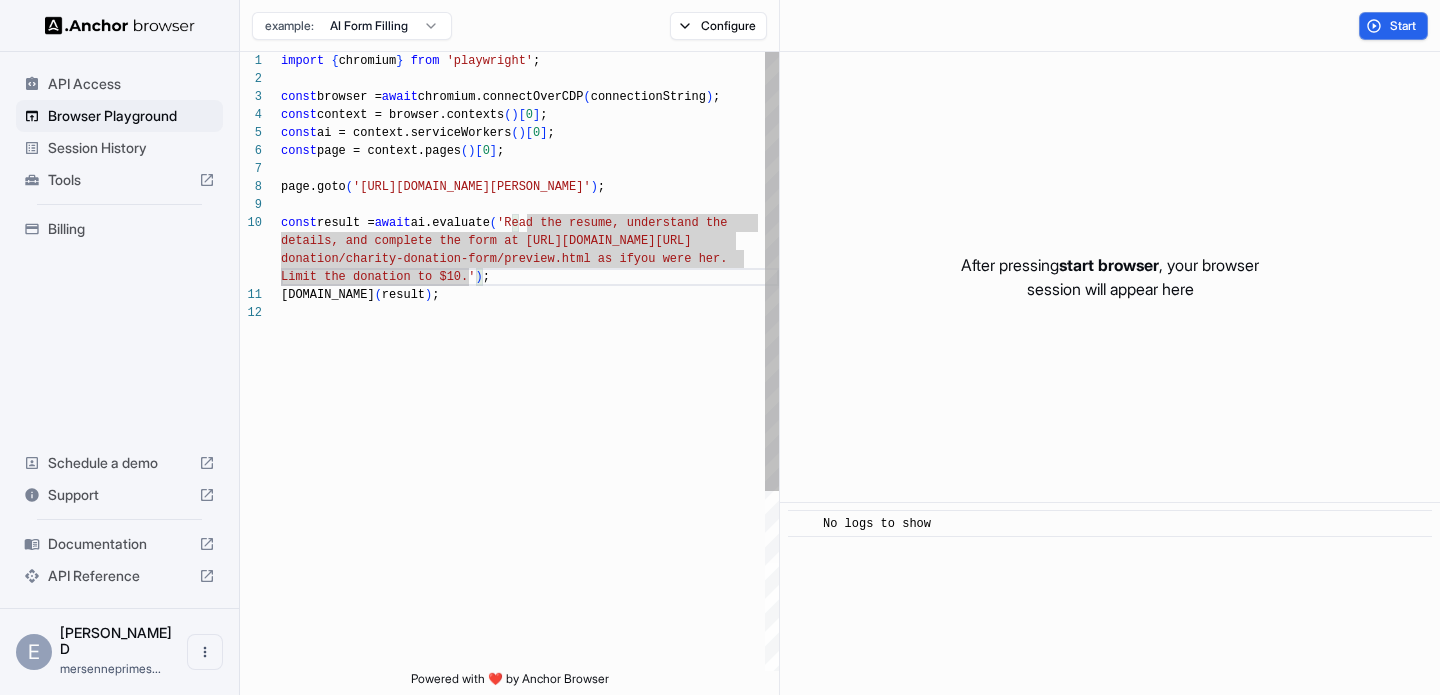scroll, scrollTop: 72, scrollLeft: 0, axis: vertical 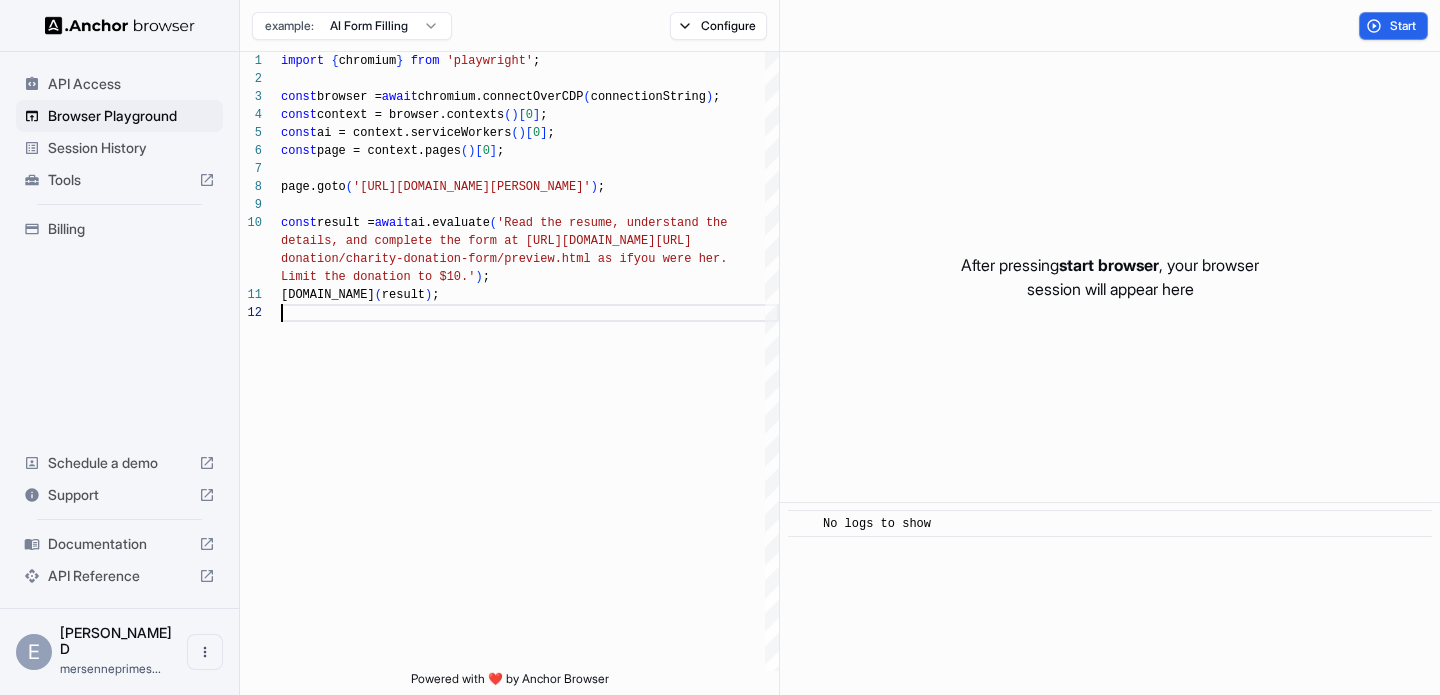 click on "Billing" at bounding box center (131, 229) 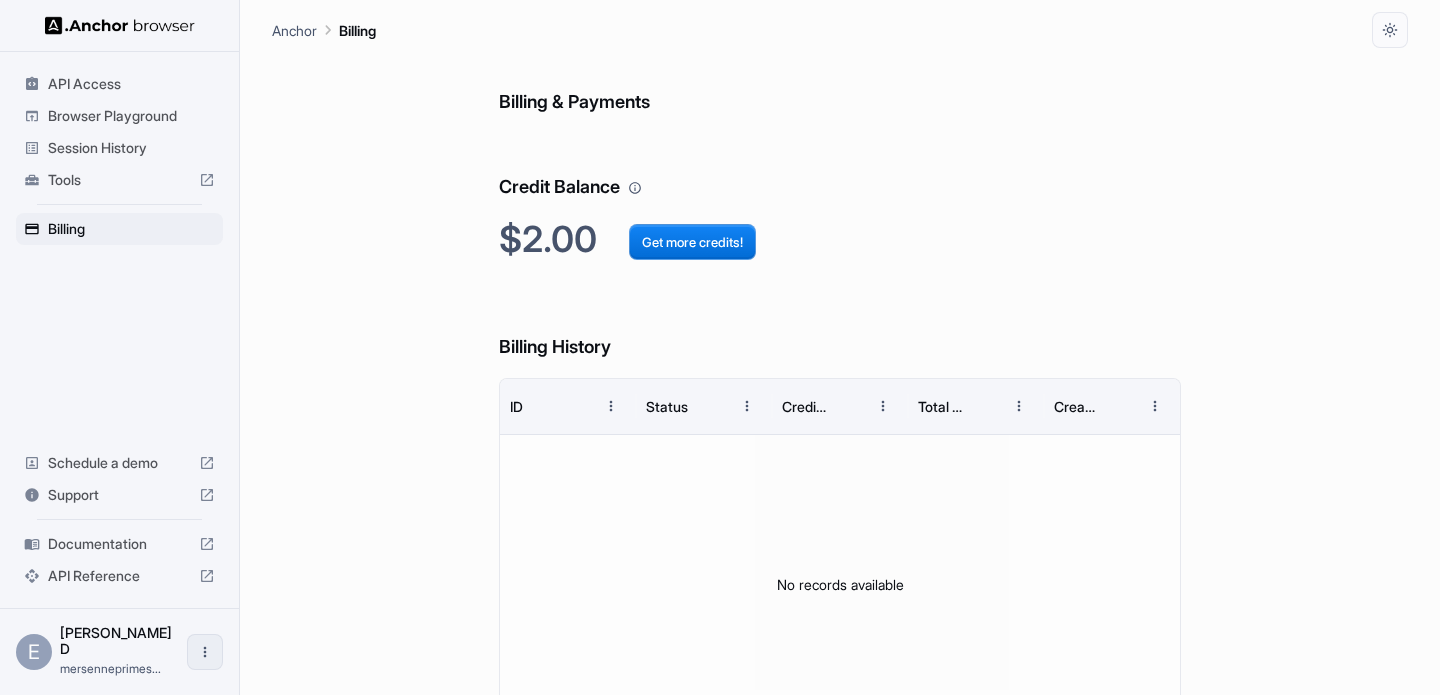 click at bounding box center [205, 652] 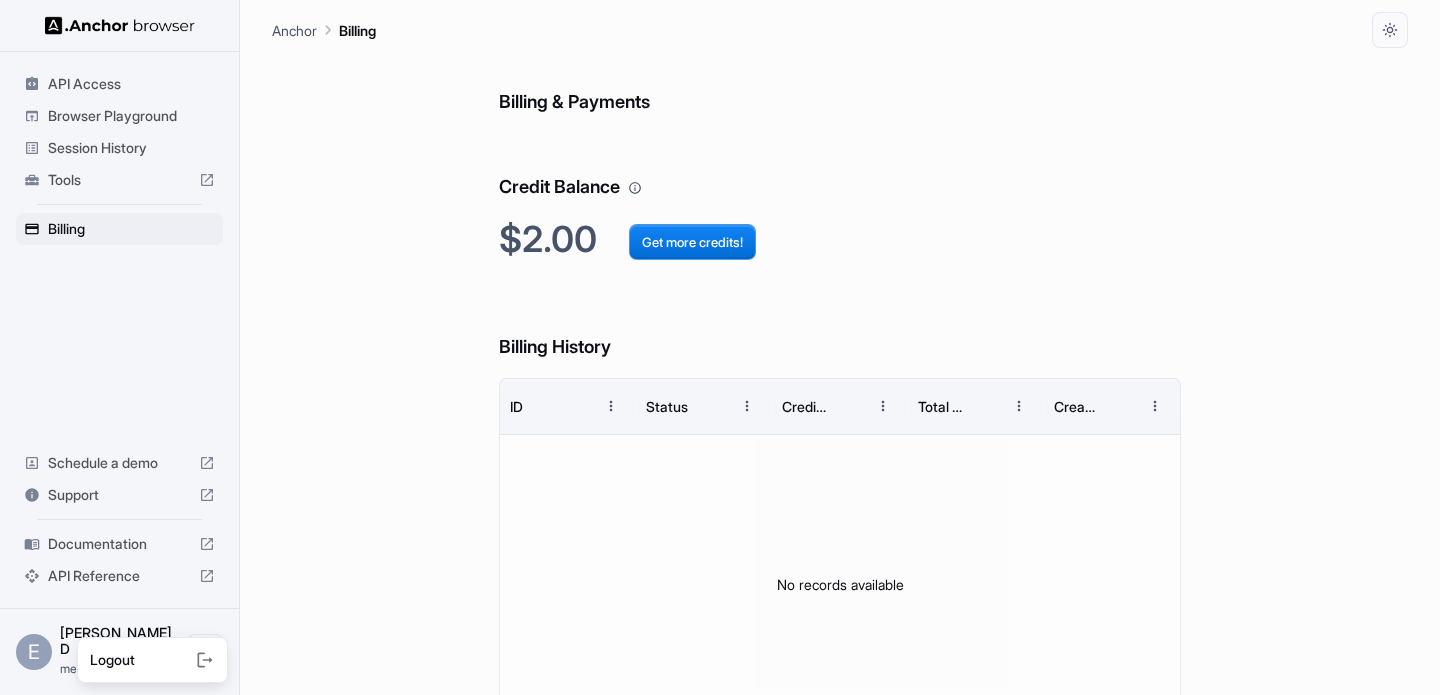 click at bounding box center (720, 347) 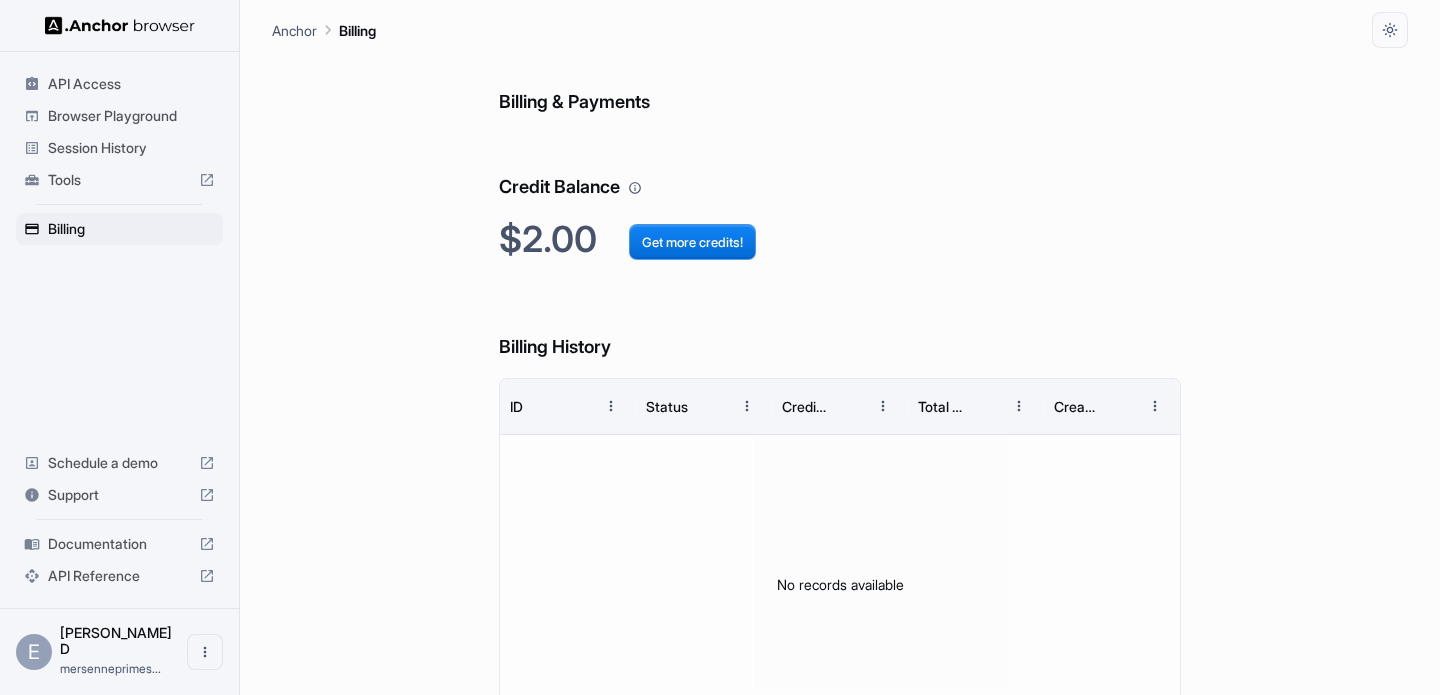 click on "Browser Playground" at bounding box center (131, 116) 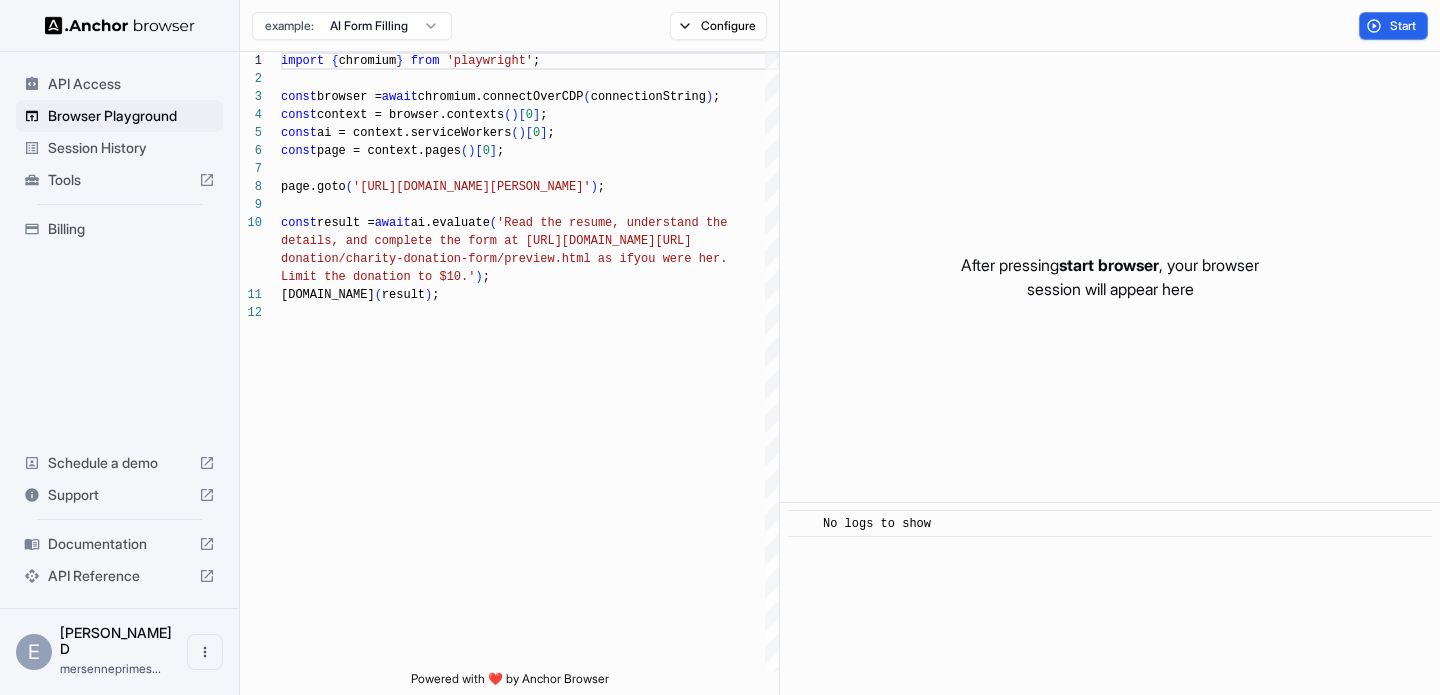 scroll, scrollTop: 162, scrollLeft: 0, axis: vertical 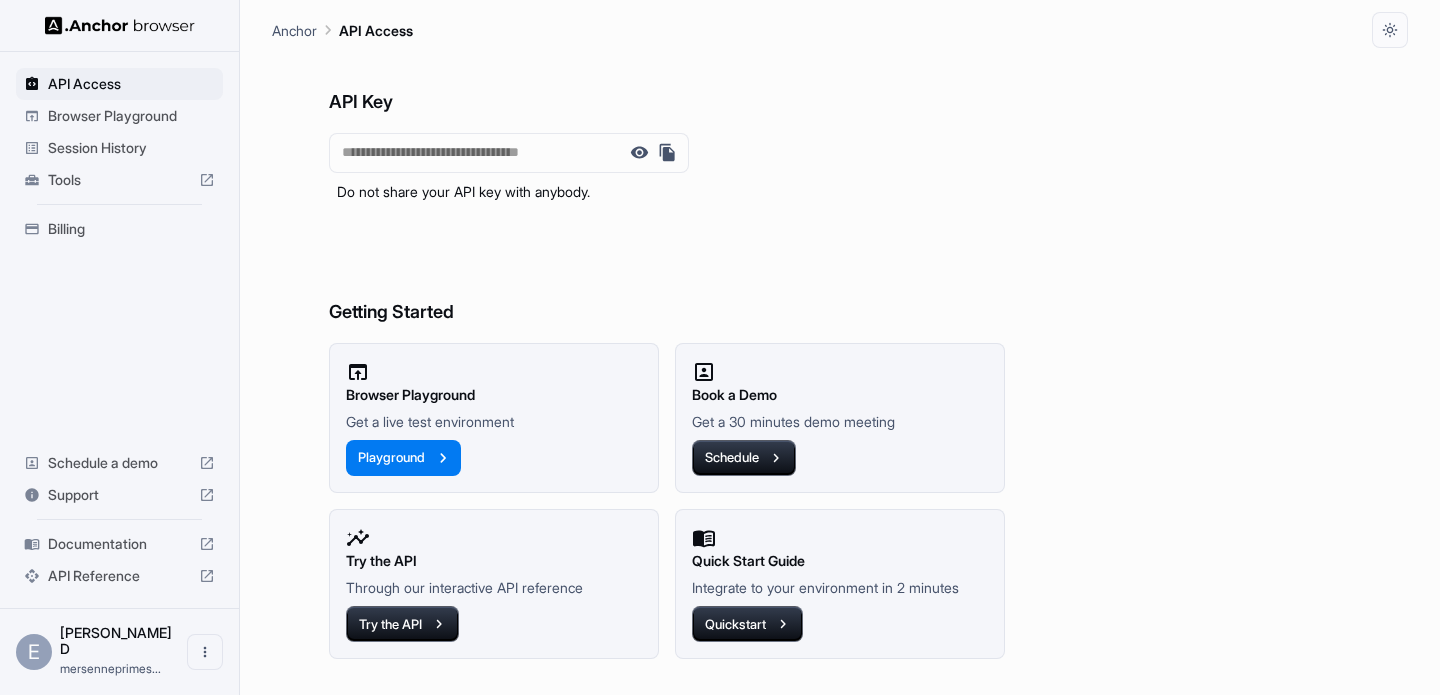 click on "Billing" at bounding box center [131, 229] 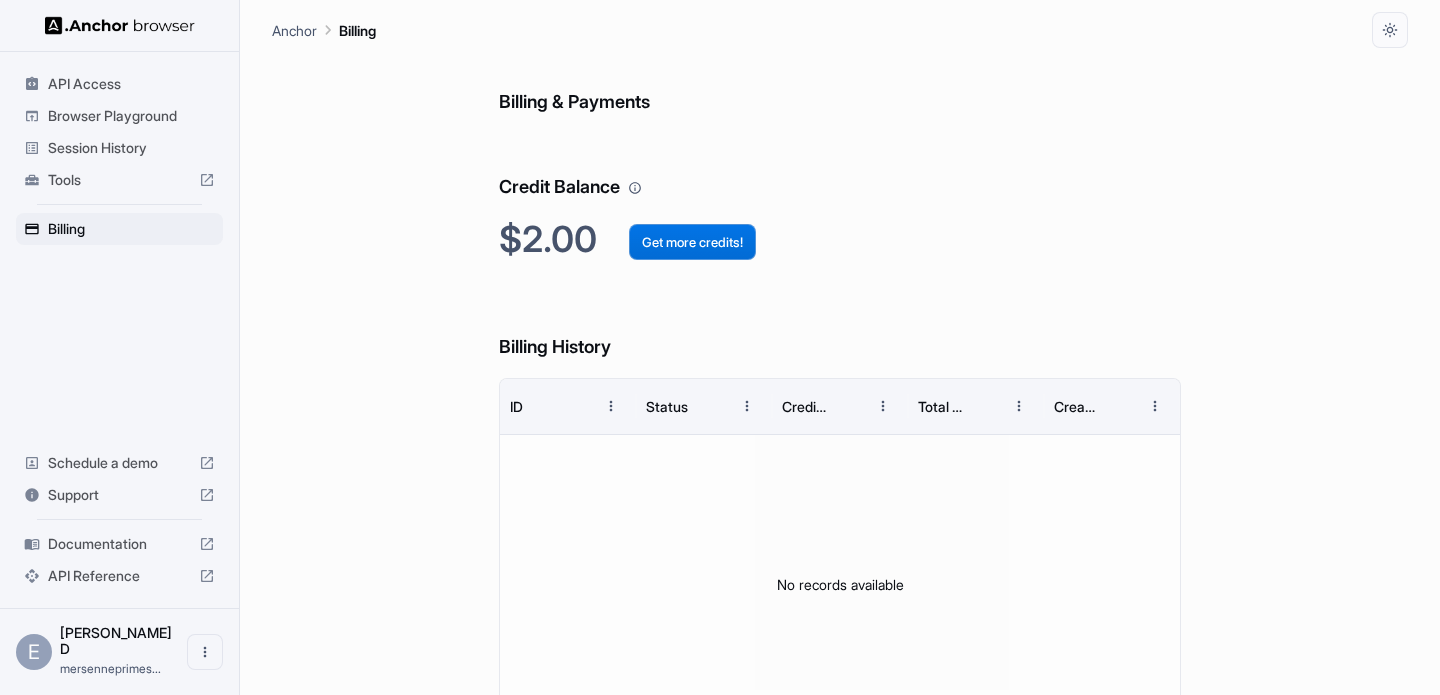 click on "Get more credits!" at bounding box center (692, 242) 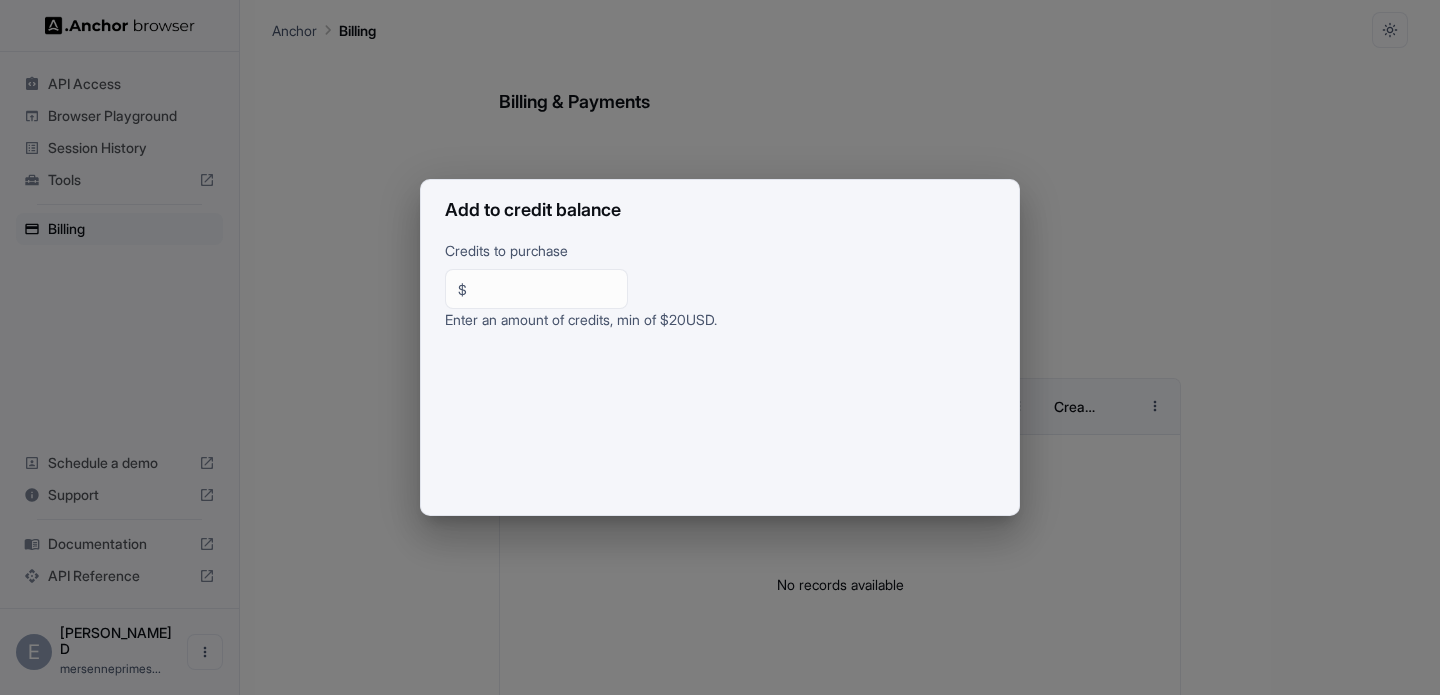 click on "Add to credit balance Credits to purchase $ ** ​ Enter an amount of credits, min of $ 20  USD." at bounding box center [720, 347] 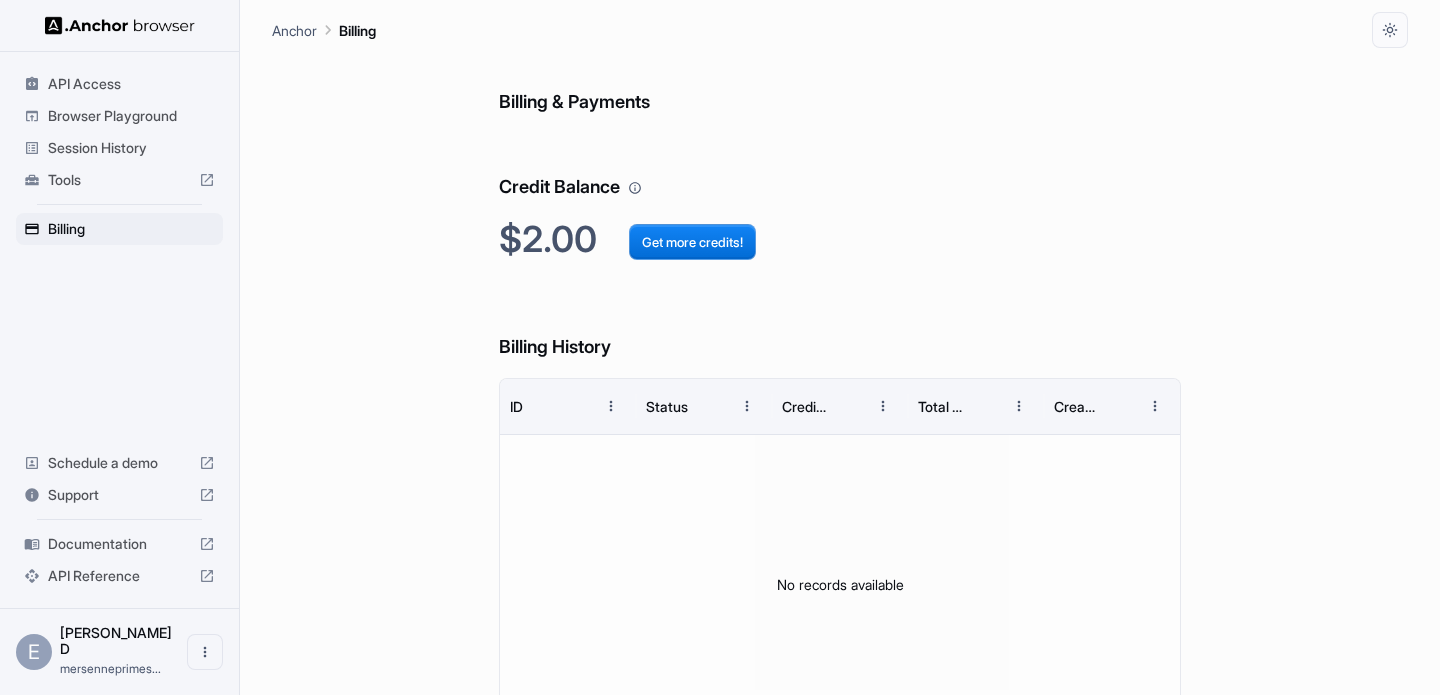 click on "Tools" at bounding box center [119, 180] 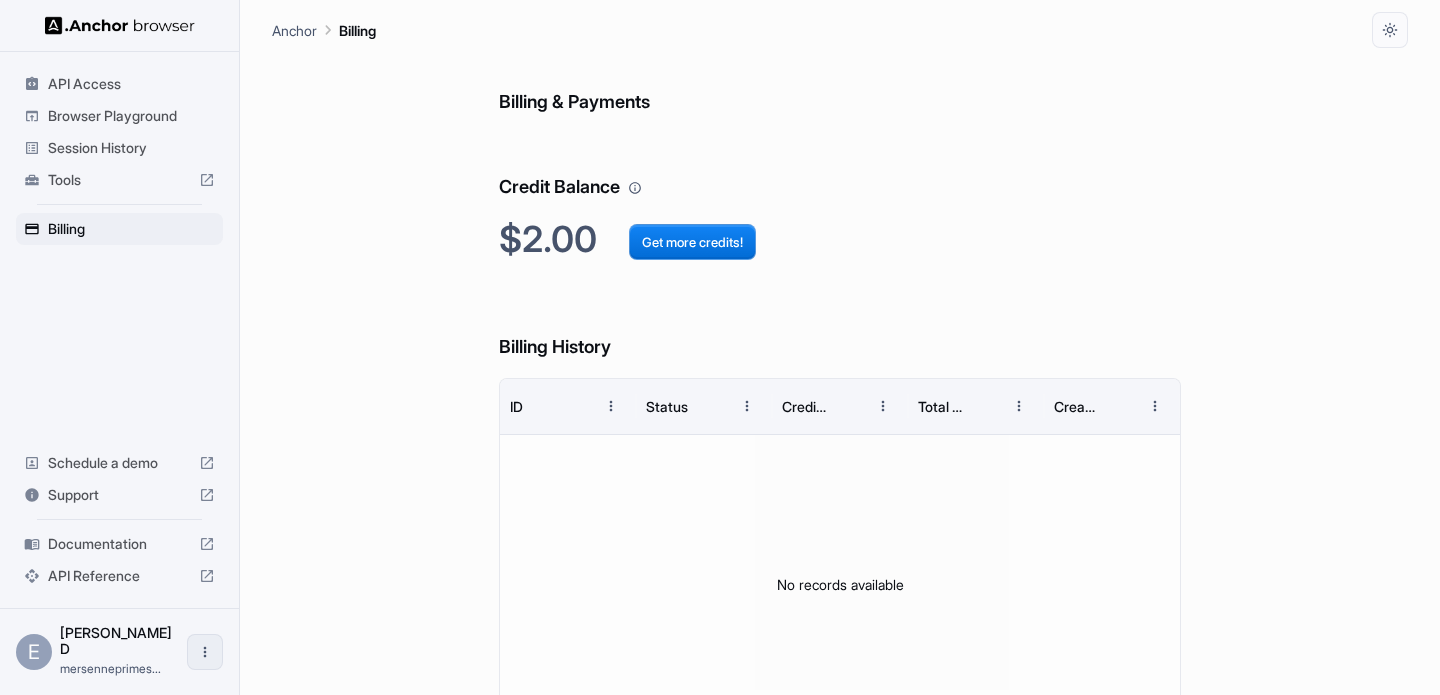 click 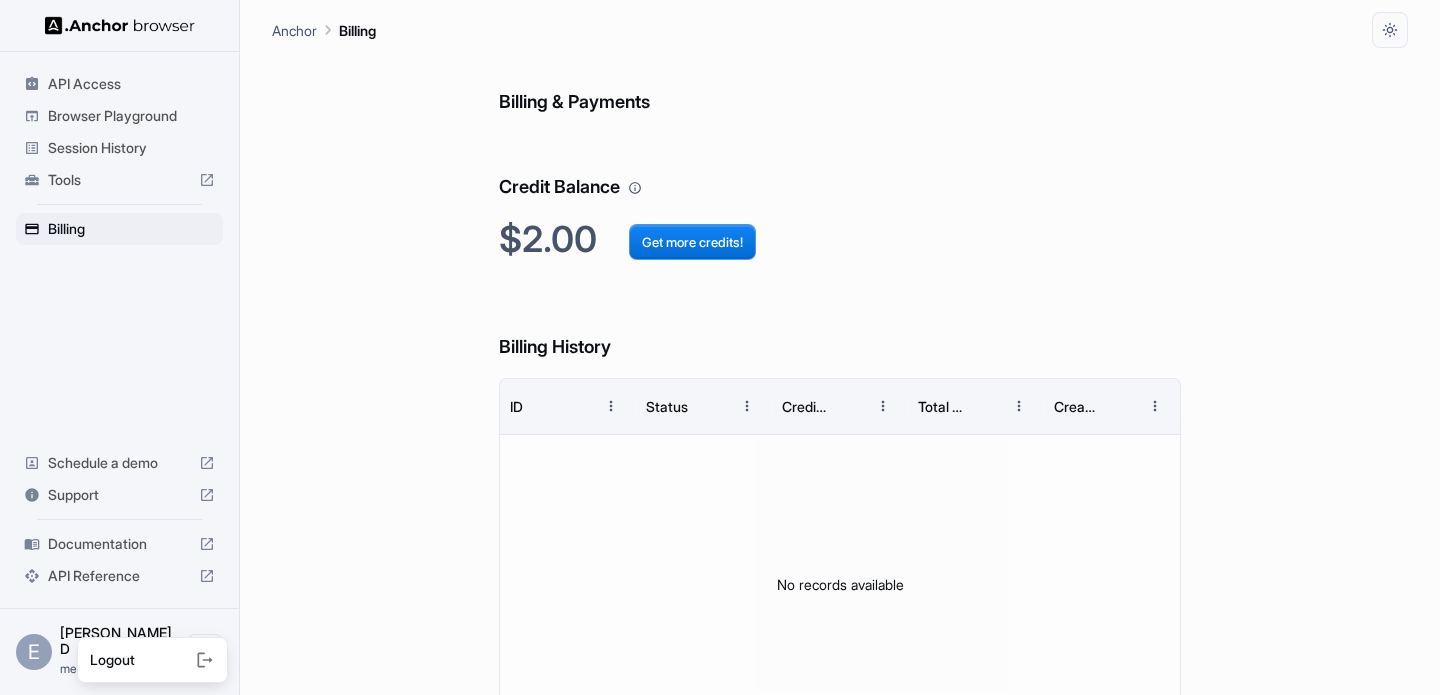 click at bounding box center (720, 347) 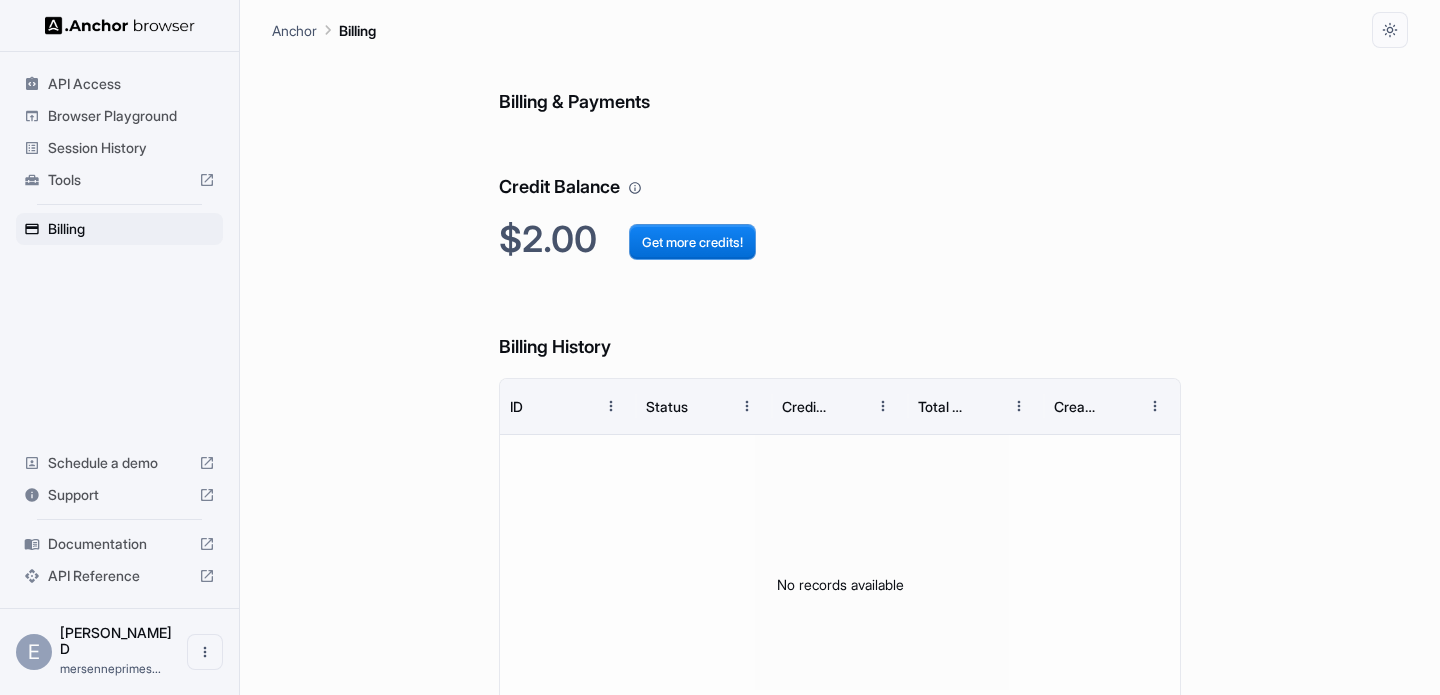click on "API Access" at bounding box center (131, 84) 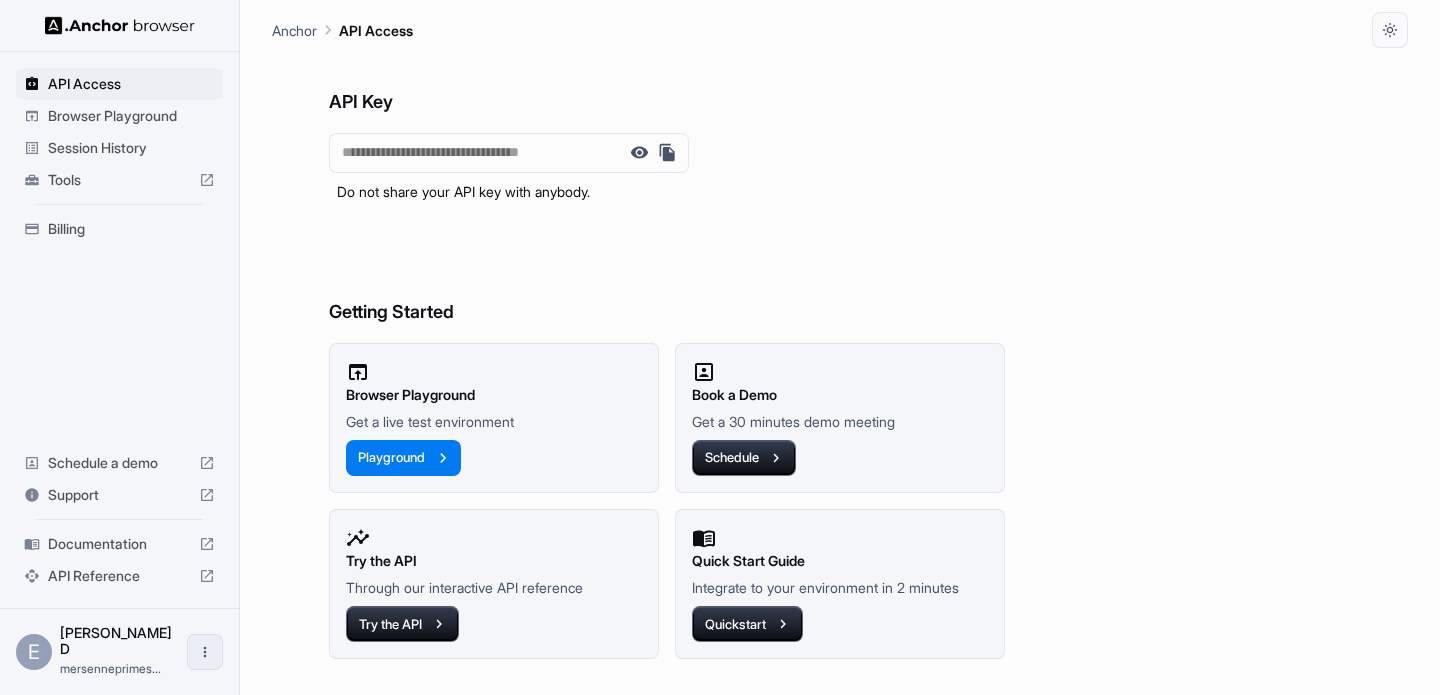 click at bounding box center (205, 652) 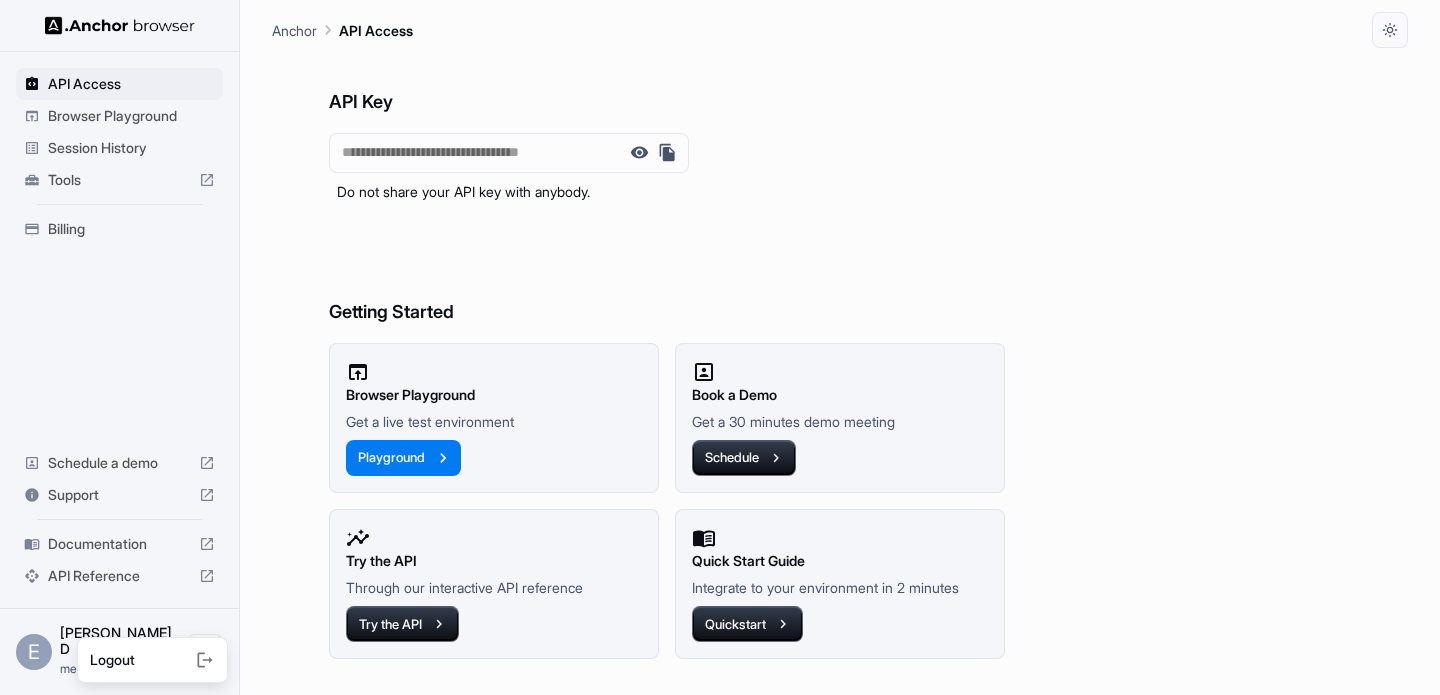 click at bounding box center [720, 347] 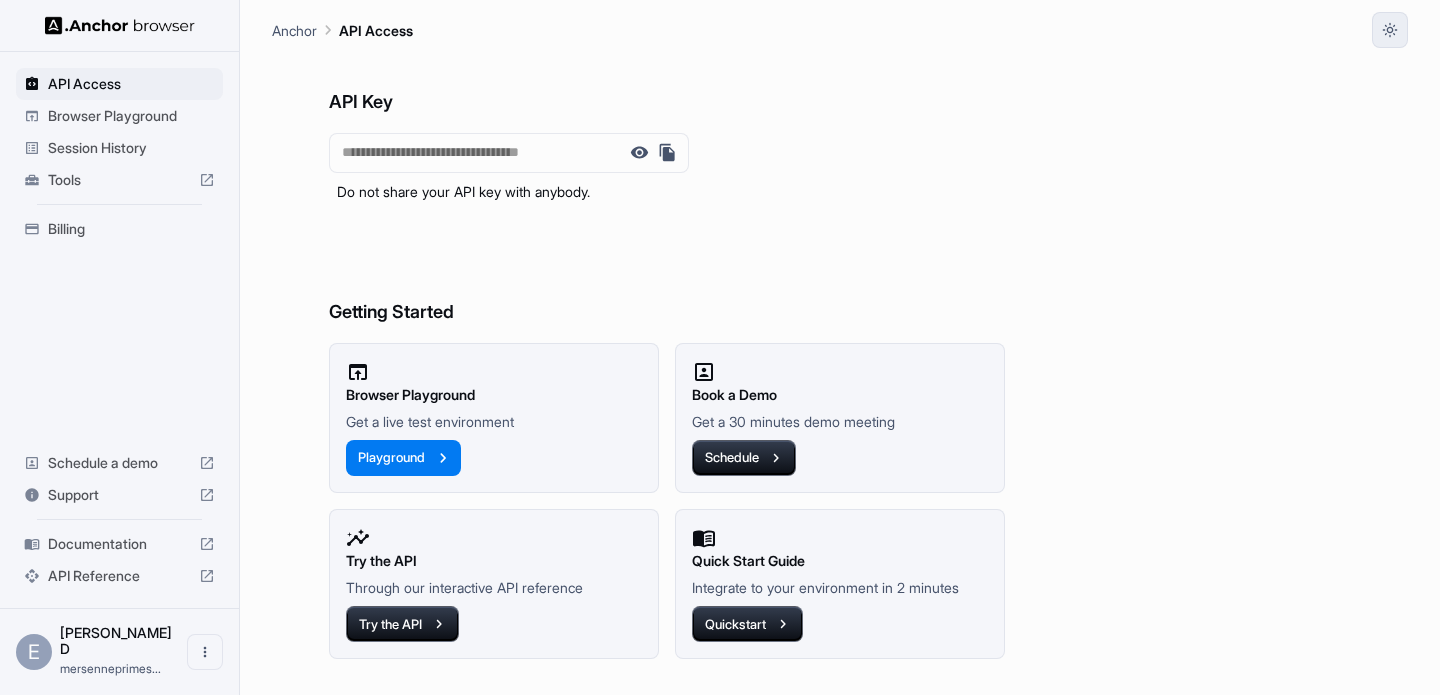 click 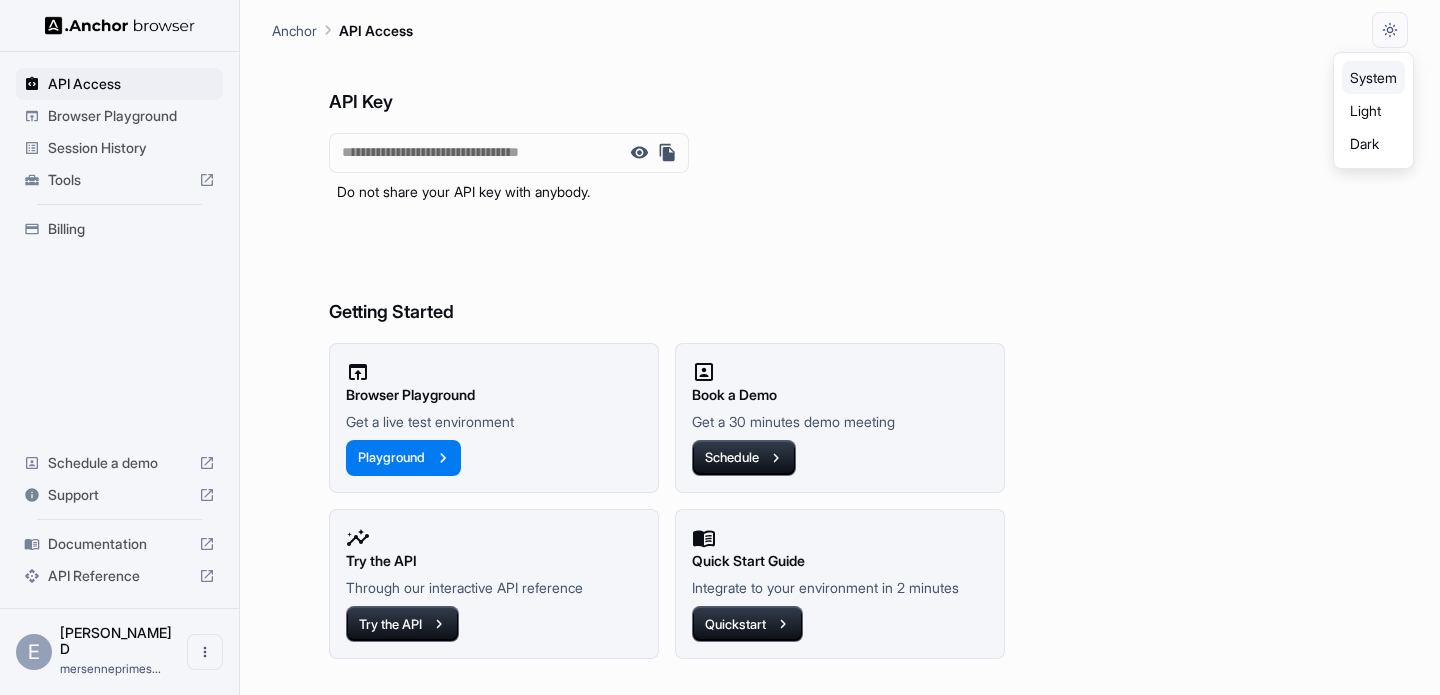 click at bounding box center (720, 347) 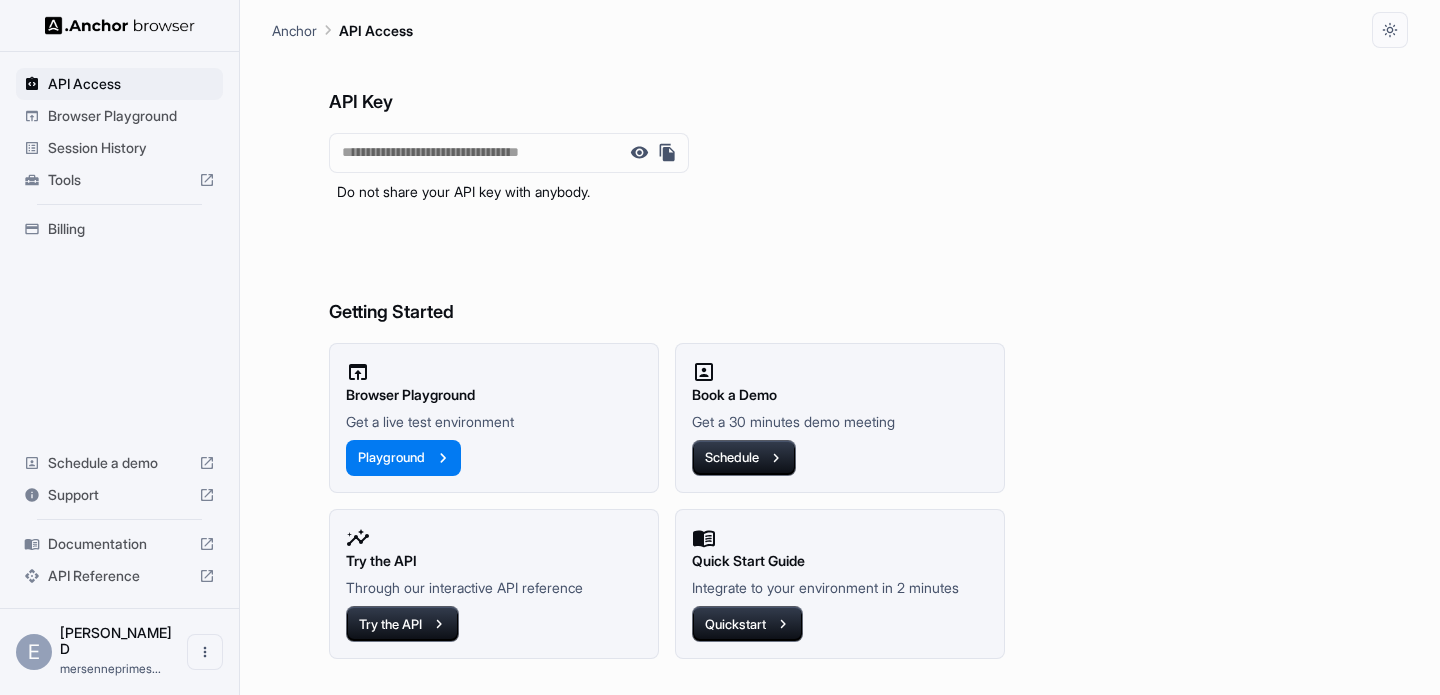 click on "Browser Playground" at bounding box center (131, 116) 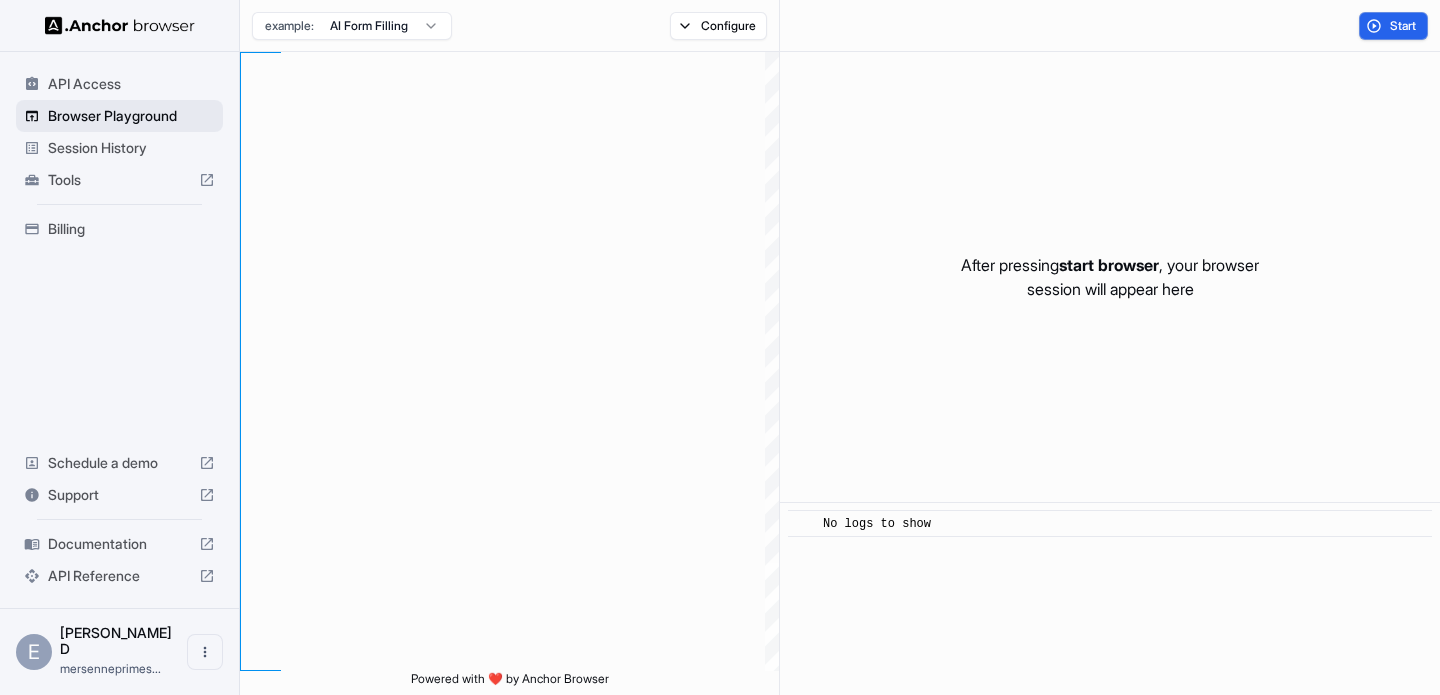 scroll, scrollTop: 162, scrollLeft: 0, axis: vertical 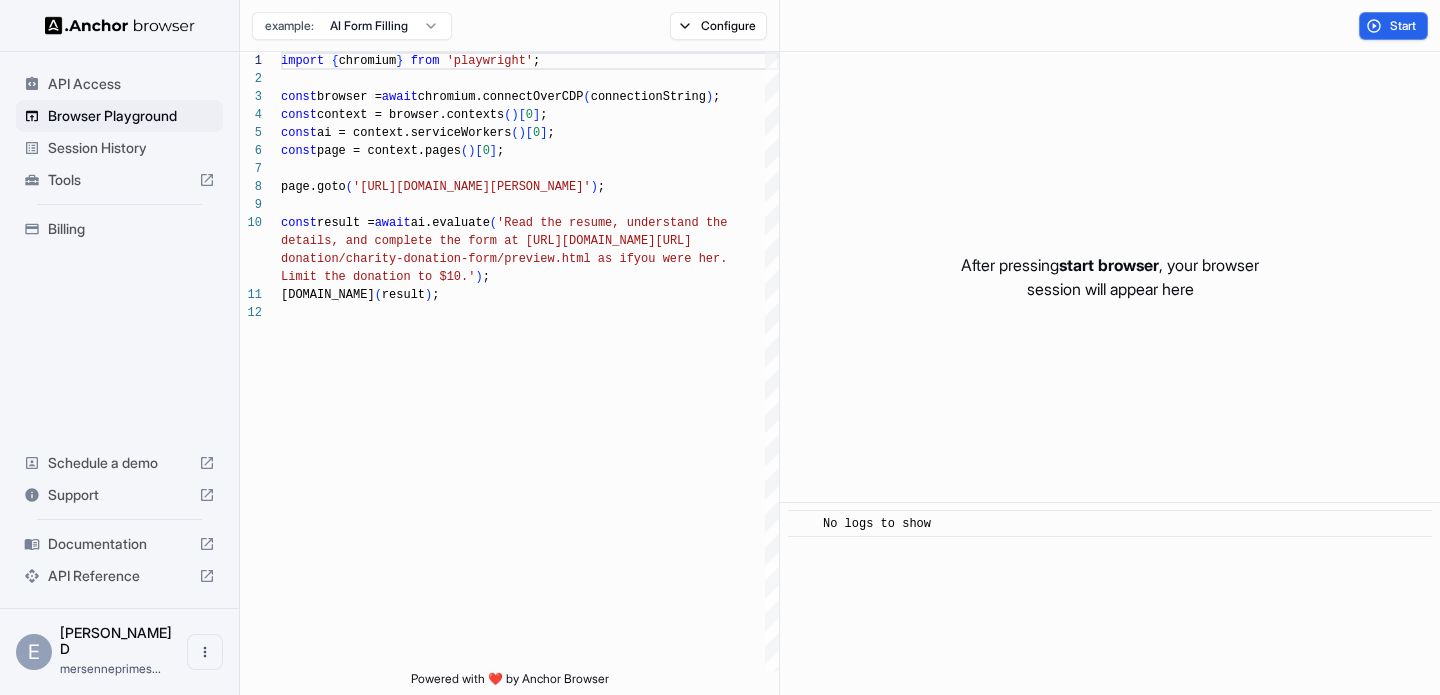 click on "Session History" at bounding box center (131, 148) 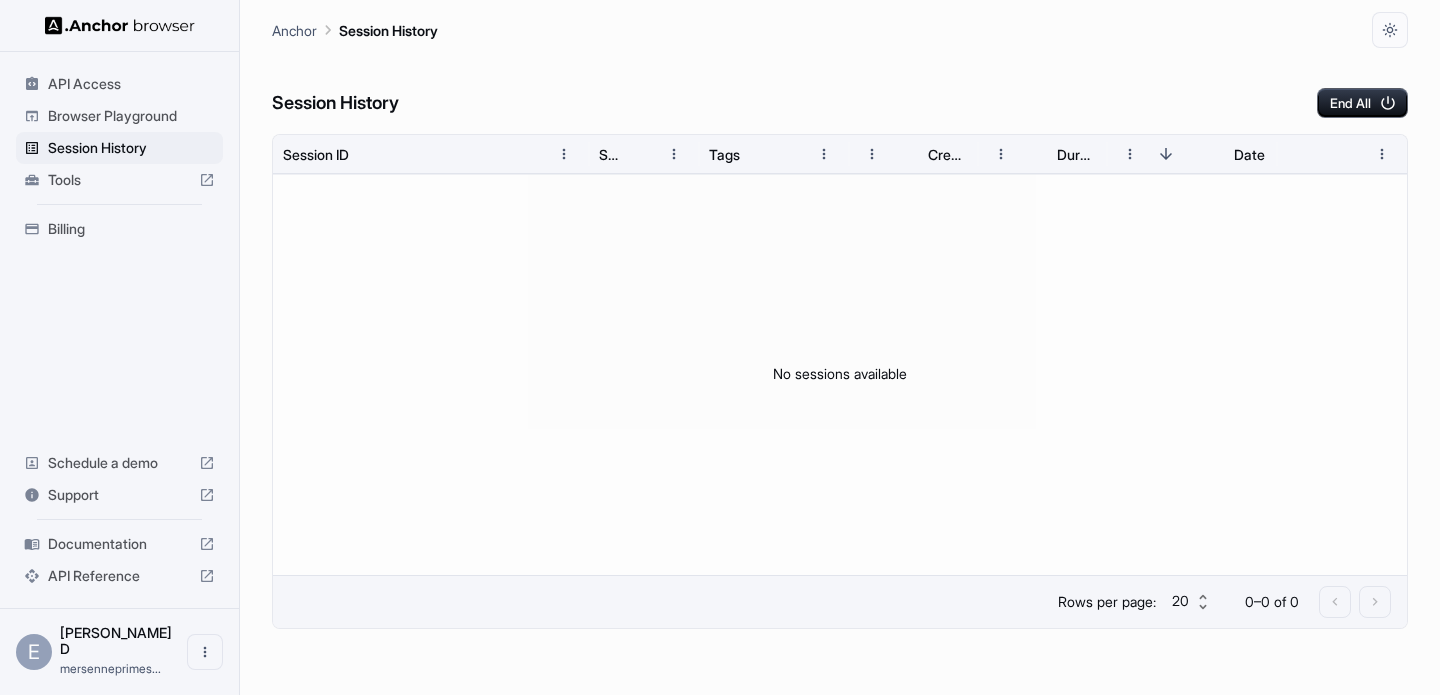 click on "Tools" at bounding box center [119, 180] 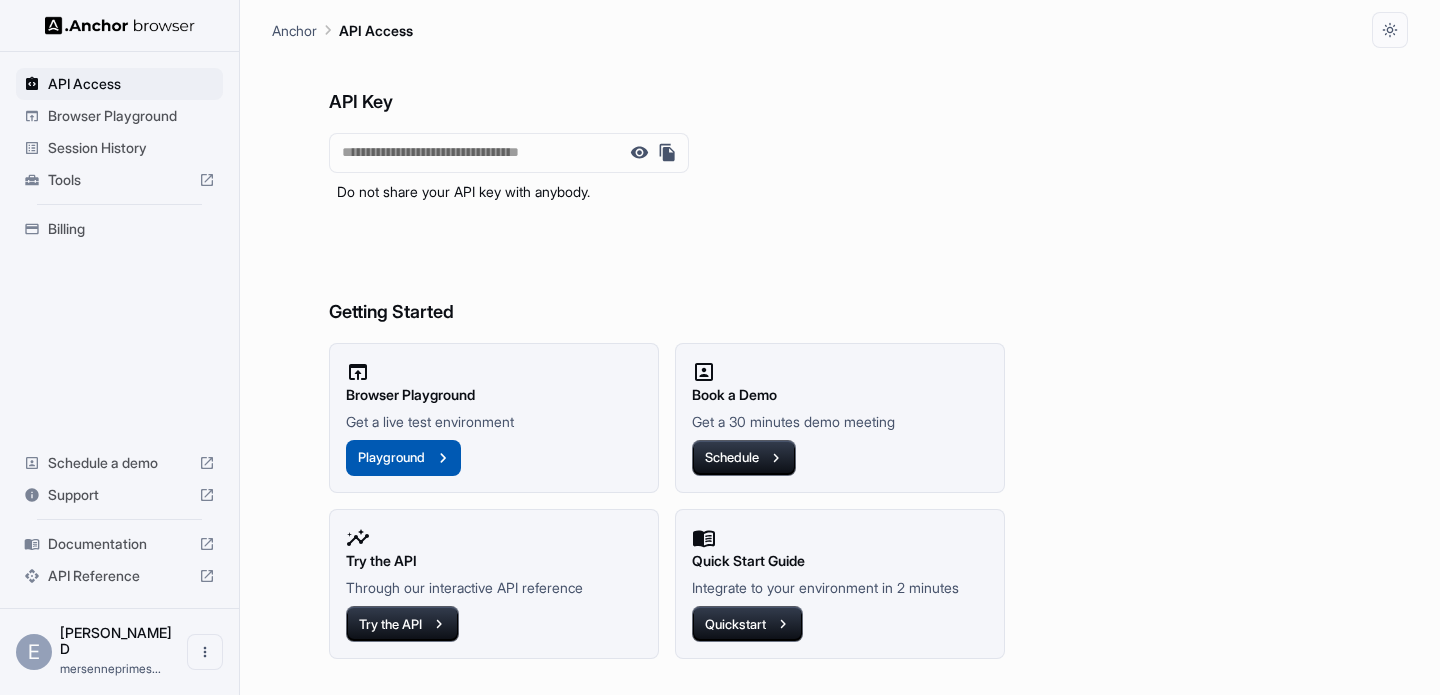 click on "Playground" at bounding box center (403, 458) 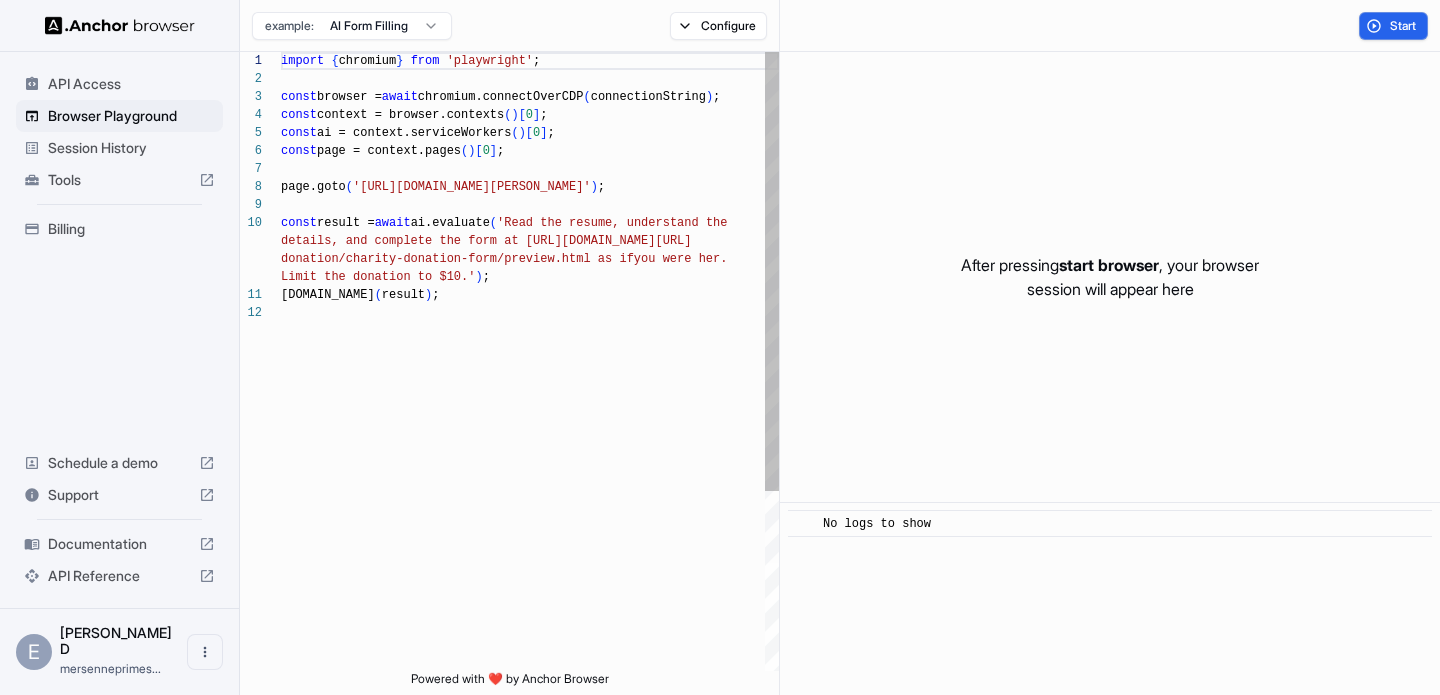 scroll, scrollTop: 162, scrollLeft: 0, axis: vertical 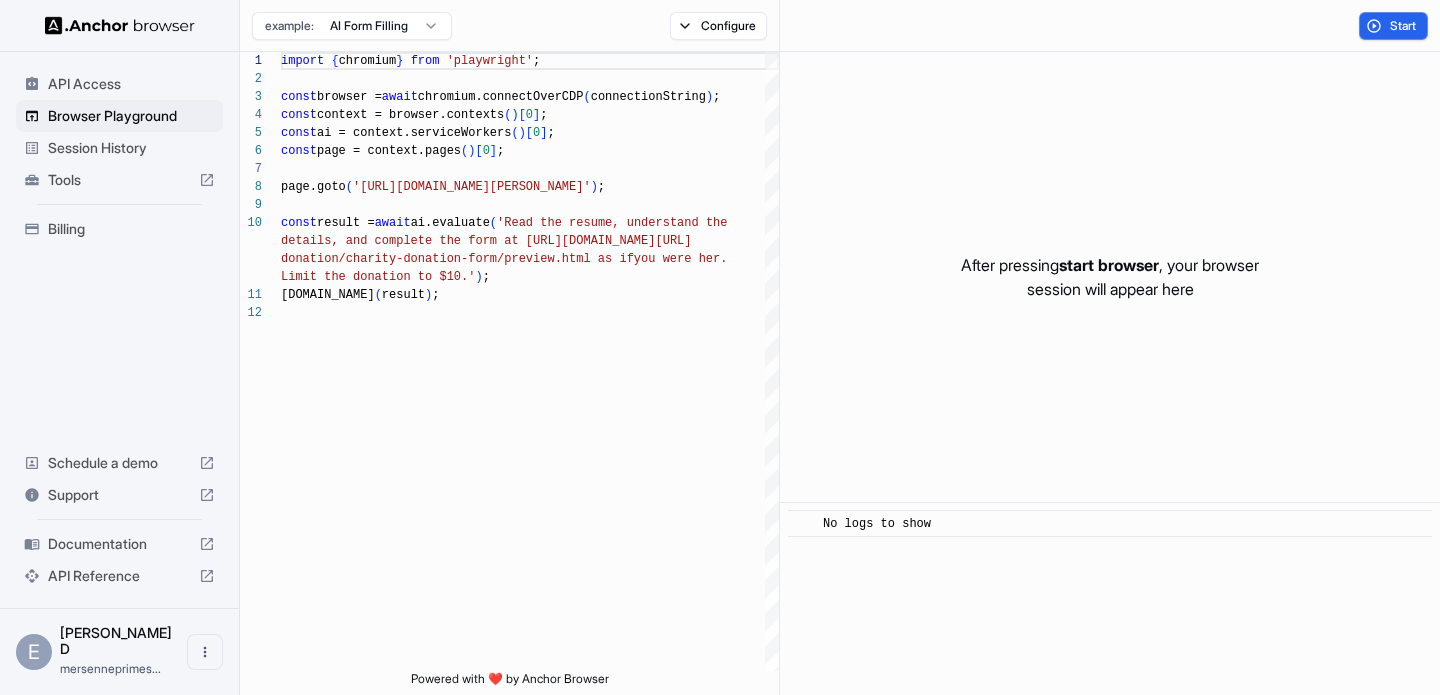 click on "API Access Browser Playground Session History Tools Billing Schedule a demo Support Documentation API Reference E [PERSON_NAME] D mersenneprimes... Browser Playground example:  AI Form Filling Configure Start 1 2 3 4 5 6 7 8 9 10 11 12 import   {  chromium  }   from   'playwright' ; const  browser =  await  chromium.connectOverCDP ( connectionString ) ; const  context = browser.contexts ( ) [ 0 ] ; const  ai = context.serviceWorkers ( ) [ 0 ] ; const  page = context.pages ( ) [ 0 ] ; page.goto ( '[URL][DOMAIN_NAME][PERSON_NAME]' ) ; const  result =  await  ai.evaluate ( 'Read the resume, understand the  details, and complete the form at [URL] [DOMAIN_NAME][URL] donation/charity-donation-form/preview.html as if  you were her.  Limit the donation to $10.' ) ; [DOMAIN_NAME] ( result ) ; Powered with ❤️ by Anchor Browser After pressing  start browser , your browser session will appear here ​ No logs to show" at bounding box center (720, 347) 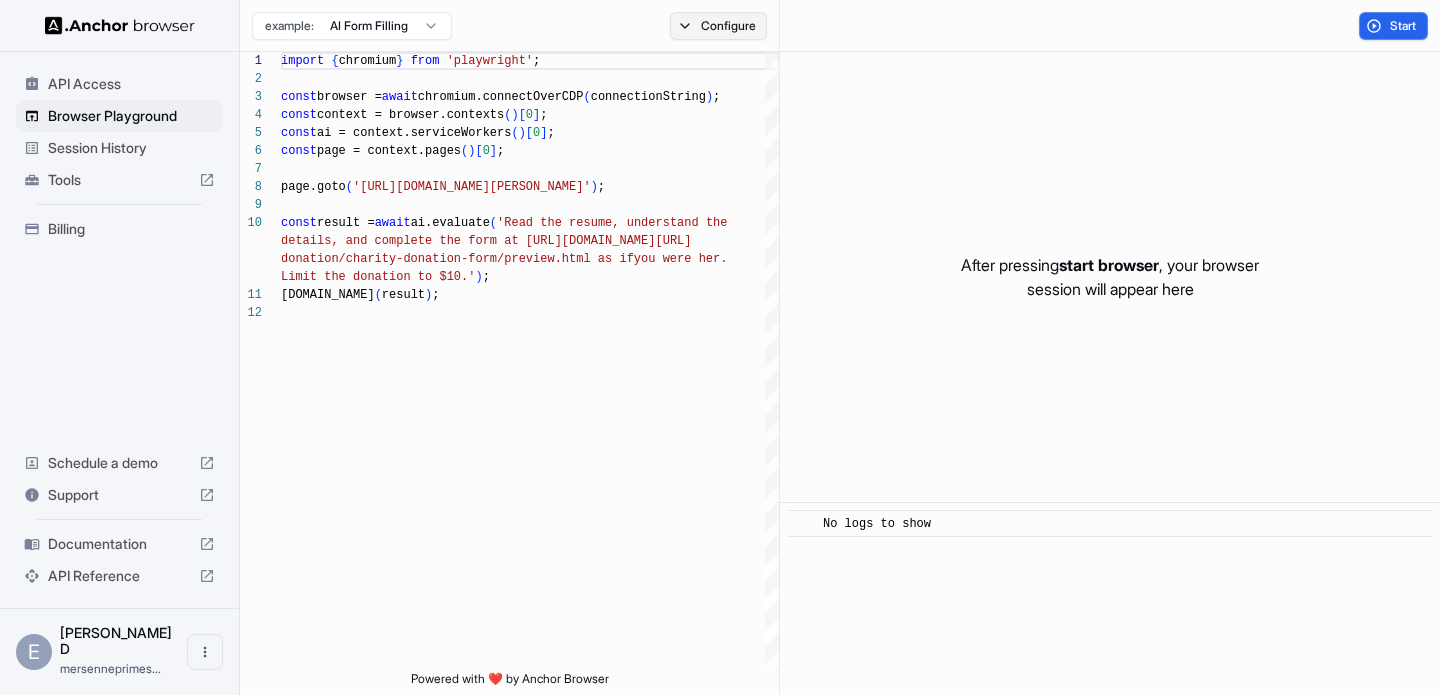 click on "Configure" at bounding box center (718, 26) 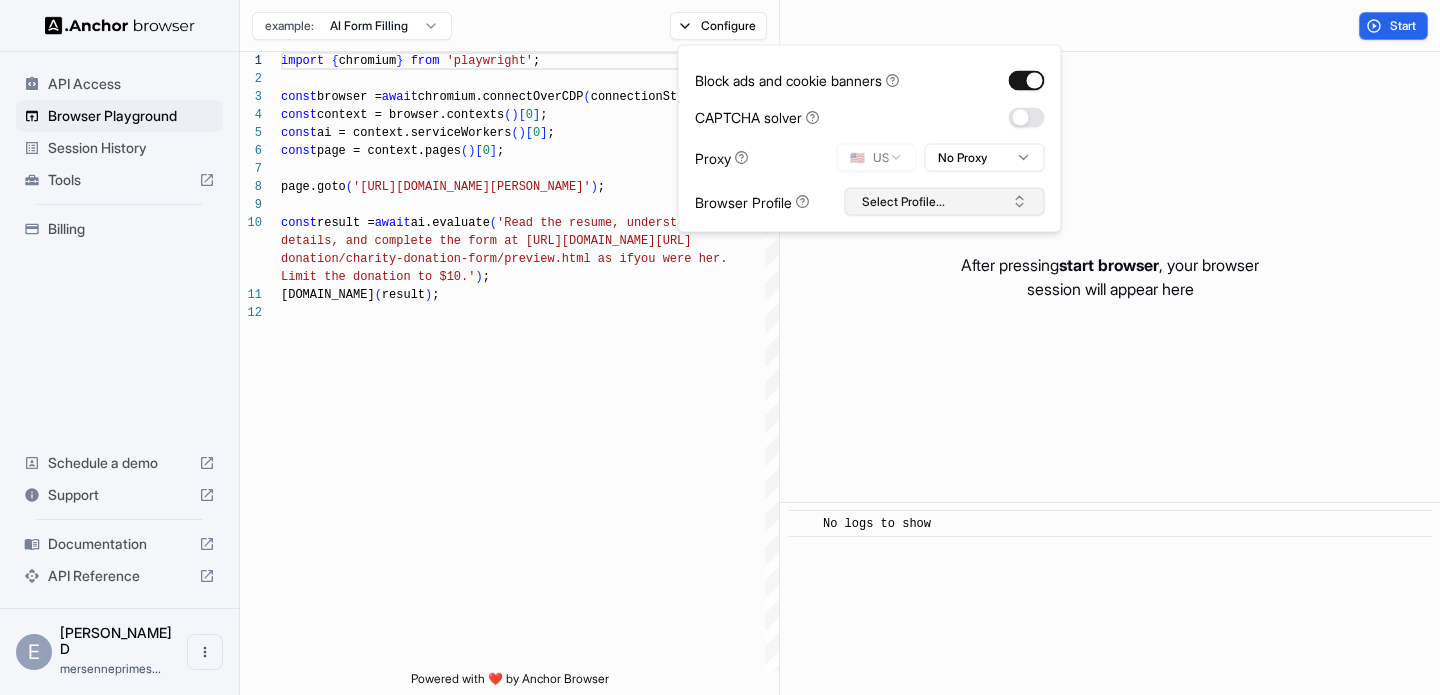 click on "Select Profile..." at bounding box center (945, 202) 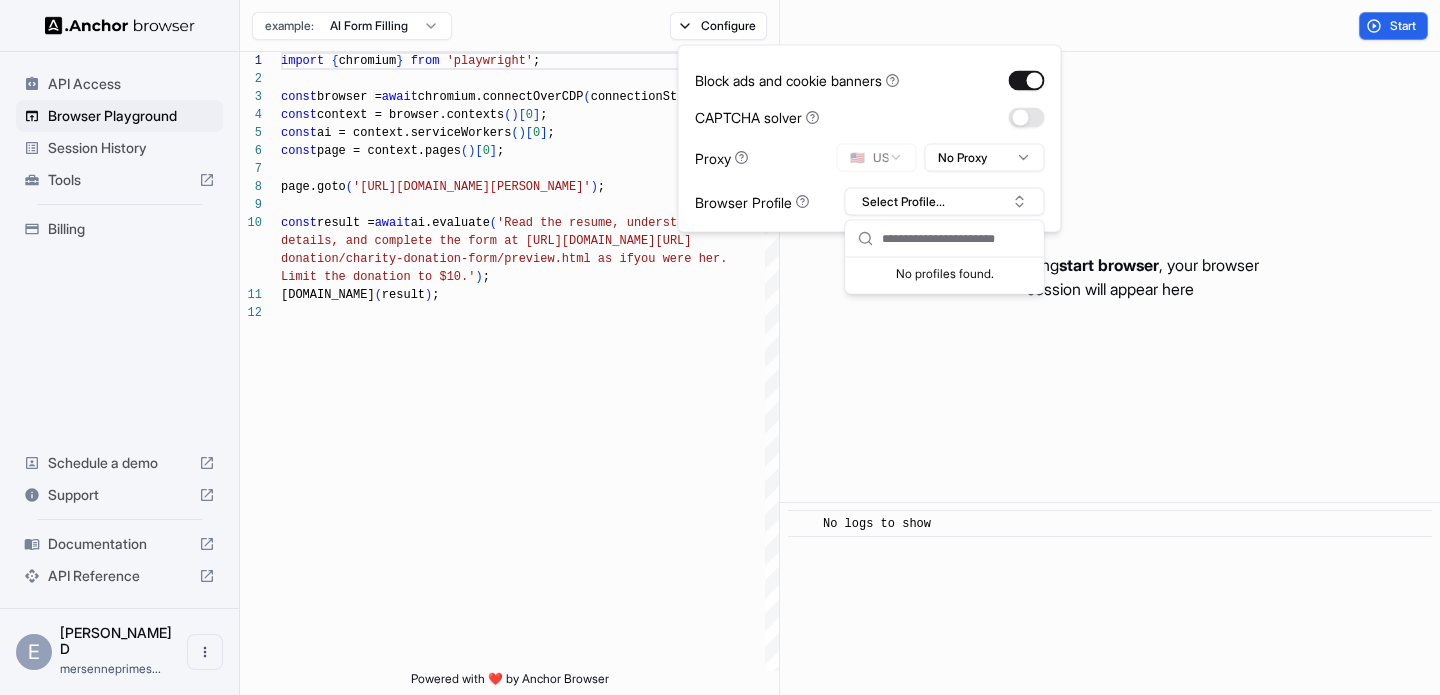 click on "Block ads and cookie banners CAPTCHA solver Proxy 🇺🇸 US No Proxy Browser Profile Select Profile..." at bounding box center (870, 139) 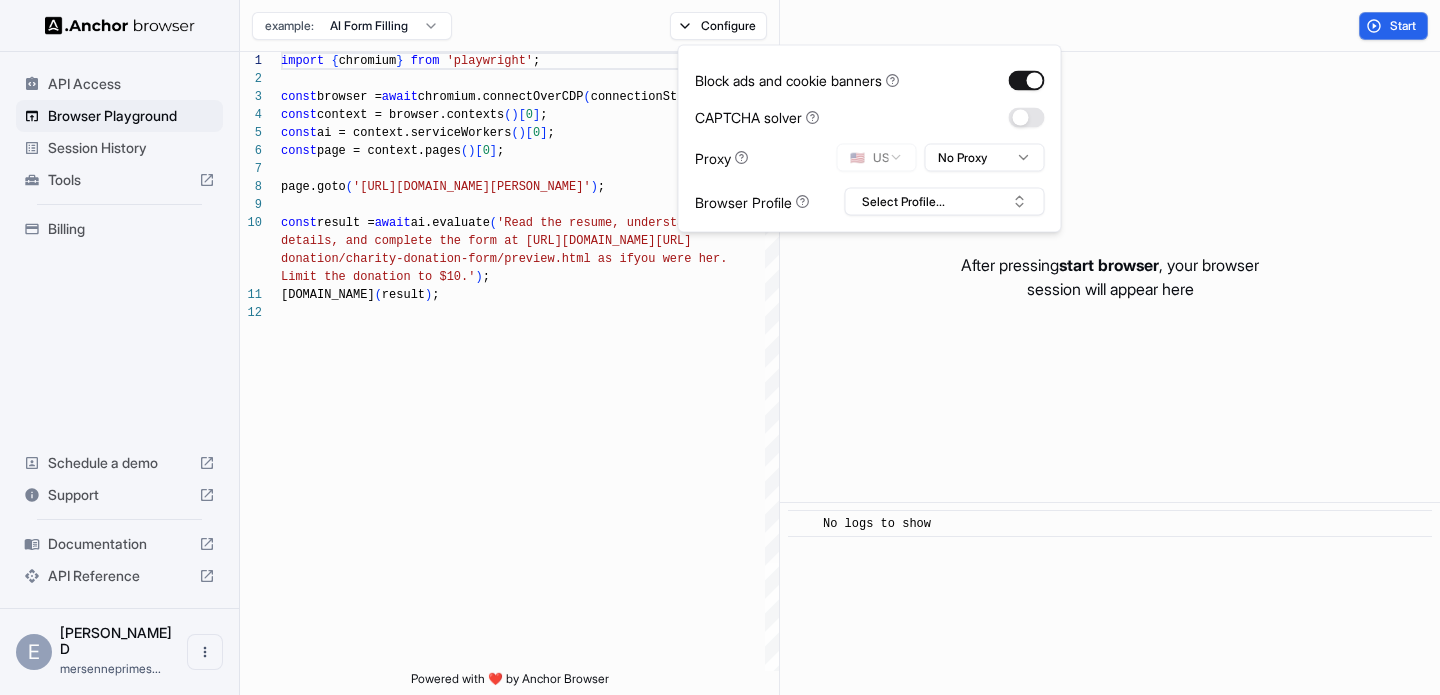 click on "example:  AI Form Filling Configure" at bounding box center [510, 26] 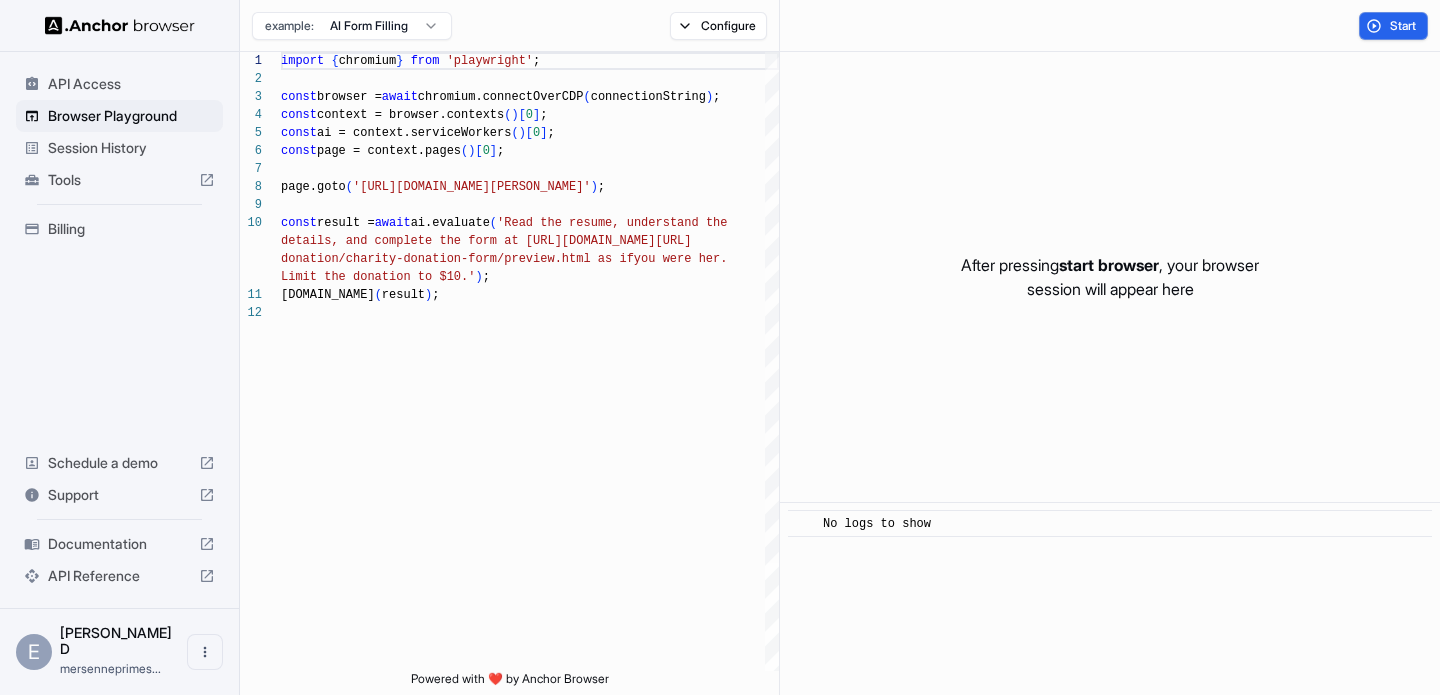 click on "Session History" at bounding box center [131, 148] 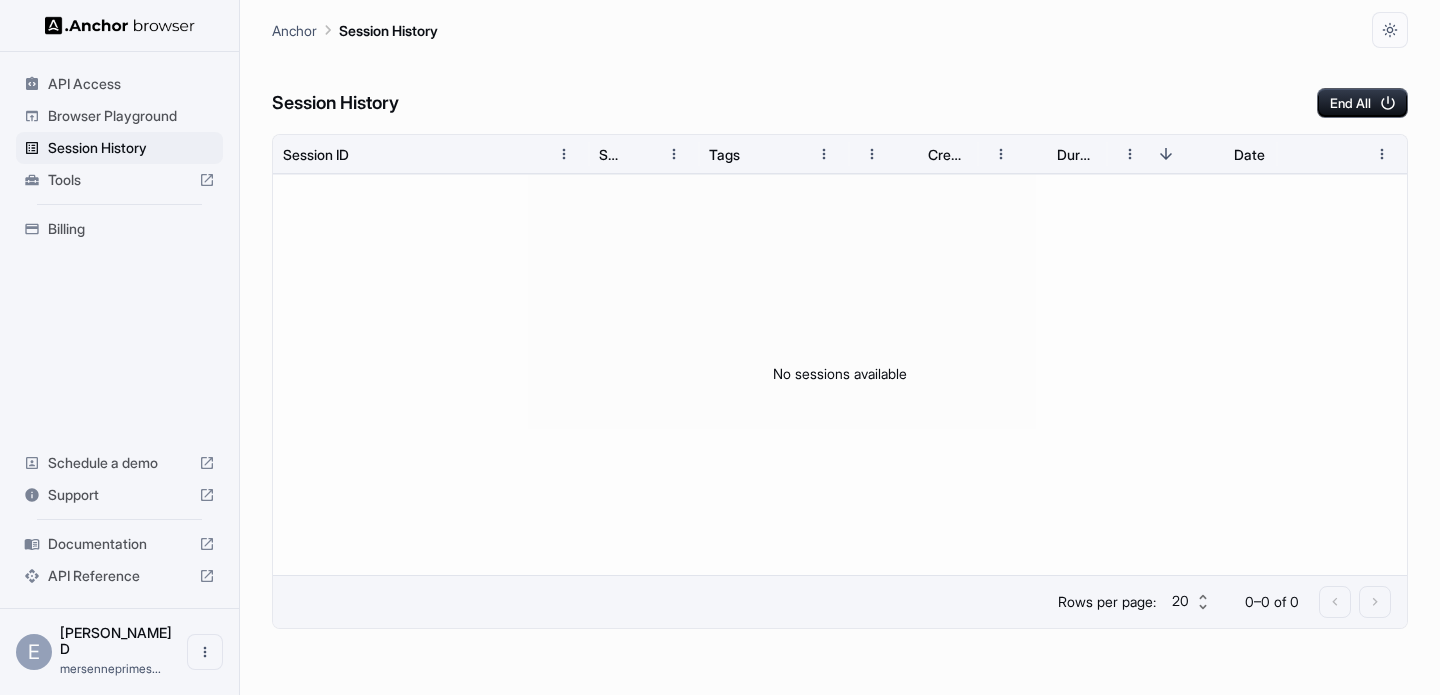 click on "Schedule a demo" at bounding box center [119, 463] 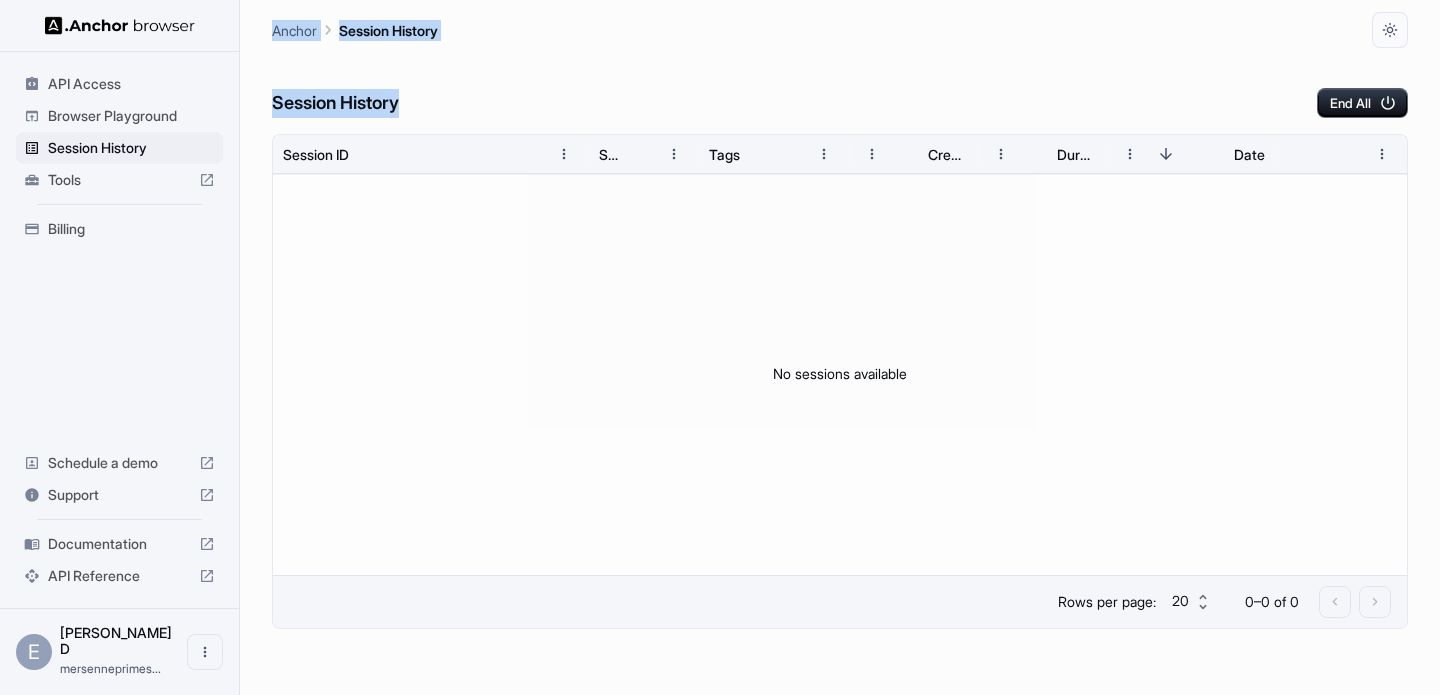 drag, startPoint x: 425, startPoint y: 110, endPoint x: 264, endPoint y: 34, distance: 178.03651 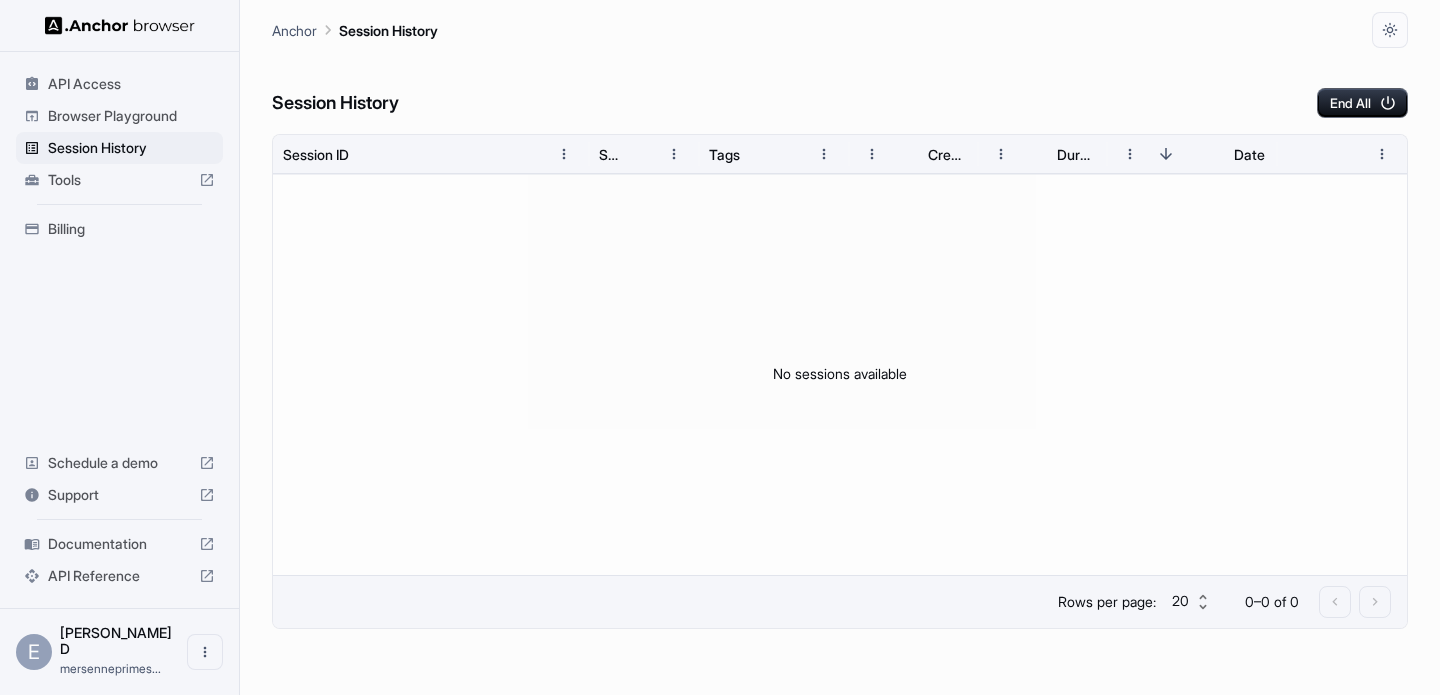 click on "API Access" at bounding box center [131, 84] 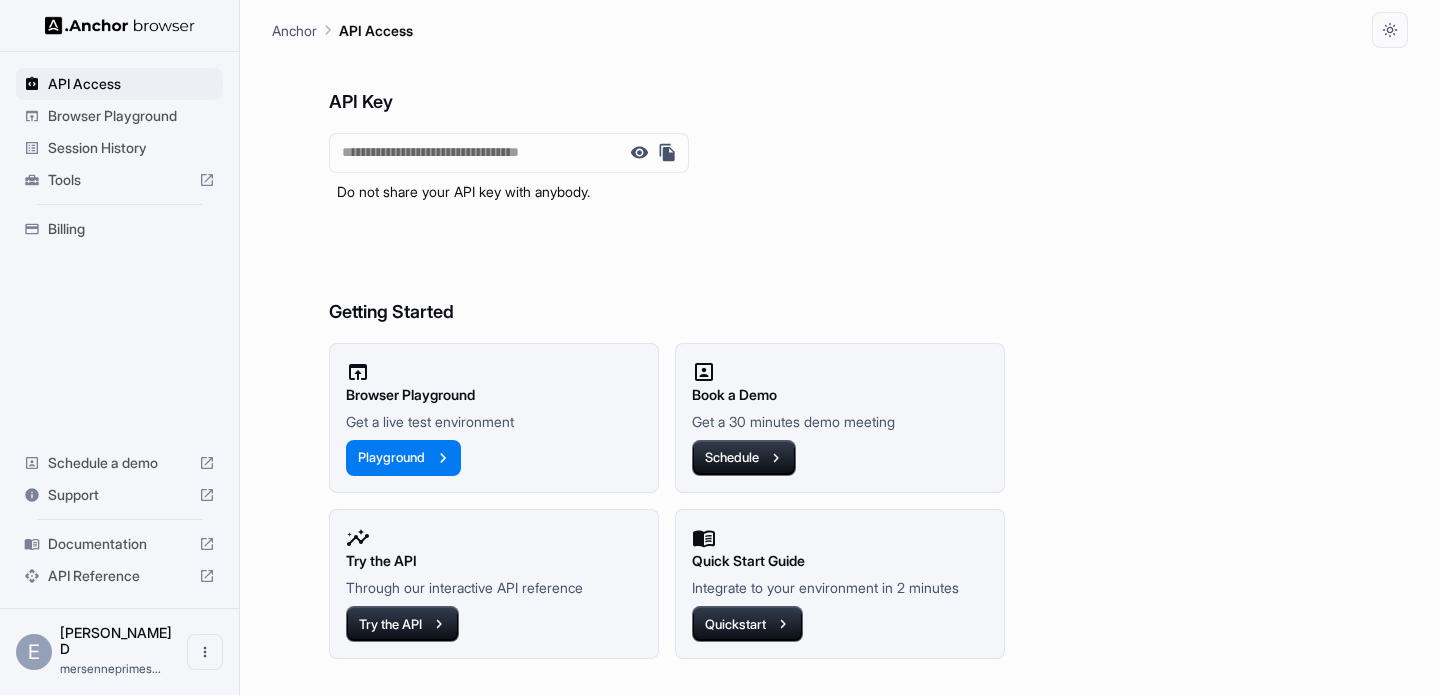 click on "Browser Playground" at bounding box center (131, 116) 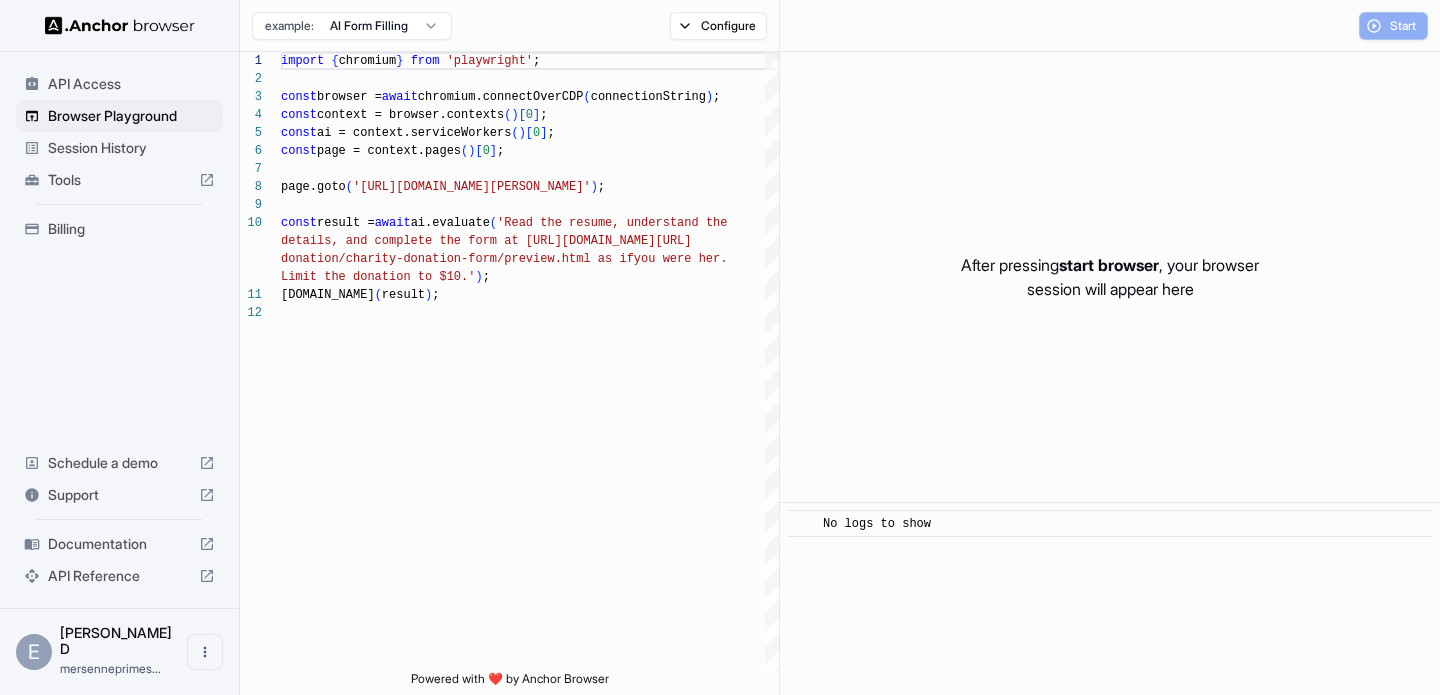 scroll, scrollTop: 162, scrollLeft: 0, axis: vertical 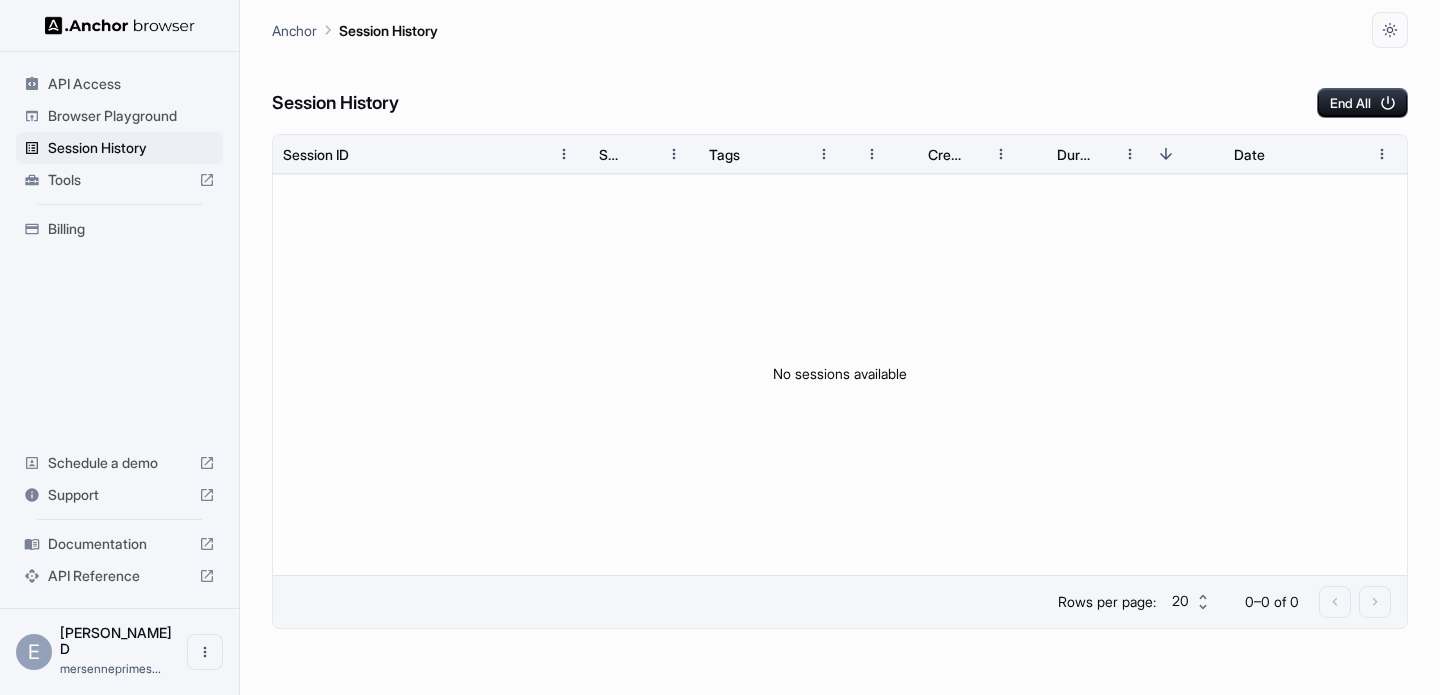 click on "API Access Browser Playground Session History Tools Billing" at bounding box center [119, 156] 